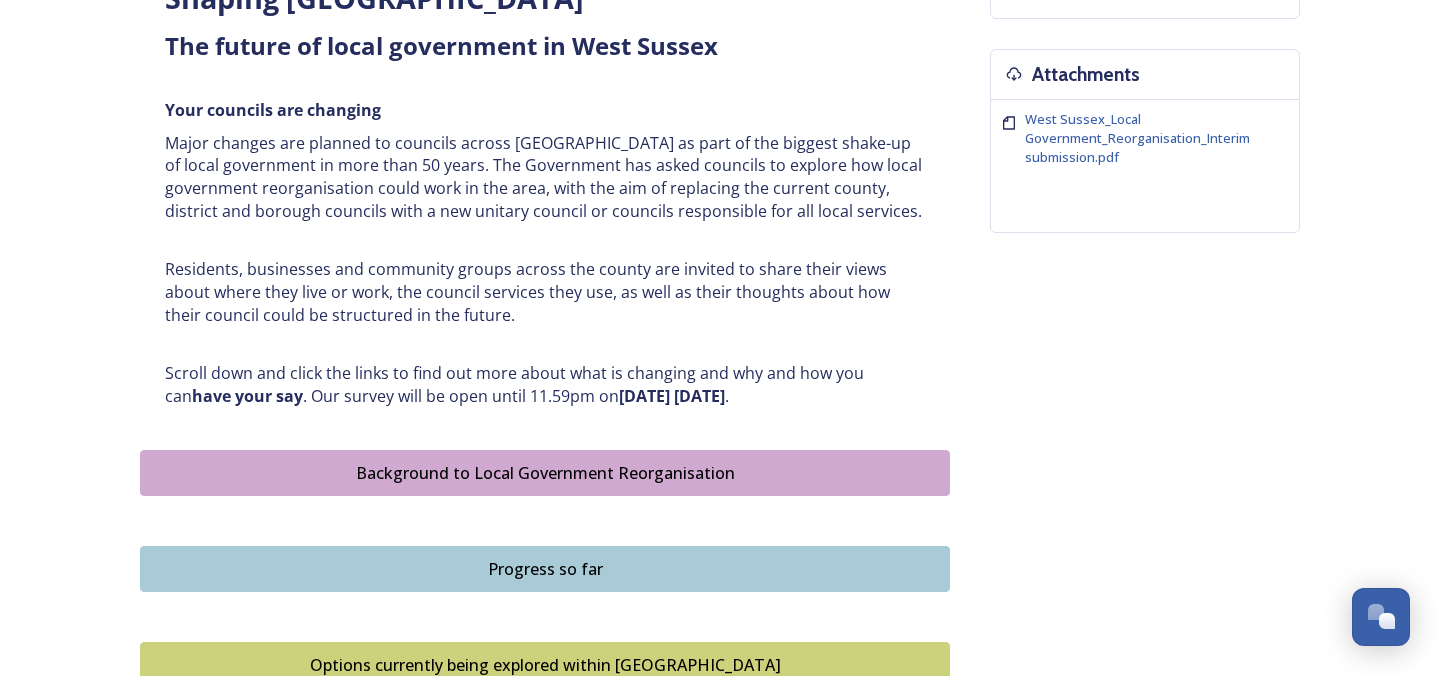 scroll, scrollTop: 0, scrollLeft: 0, axis: both 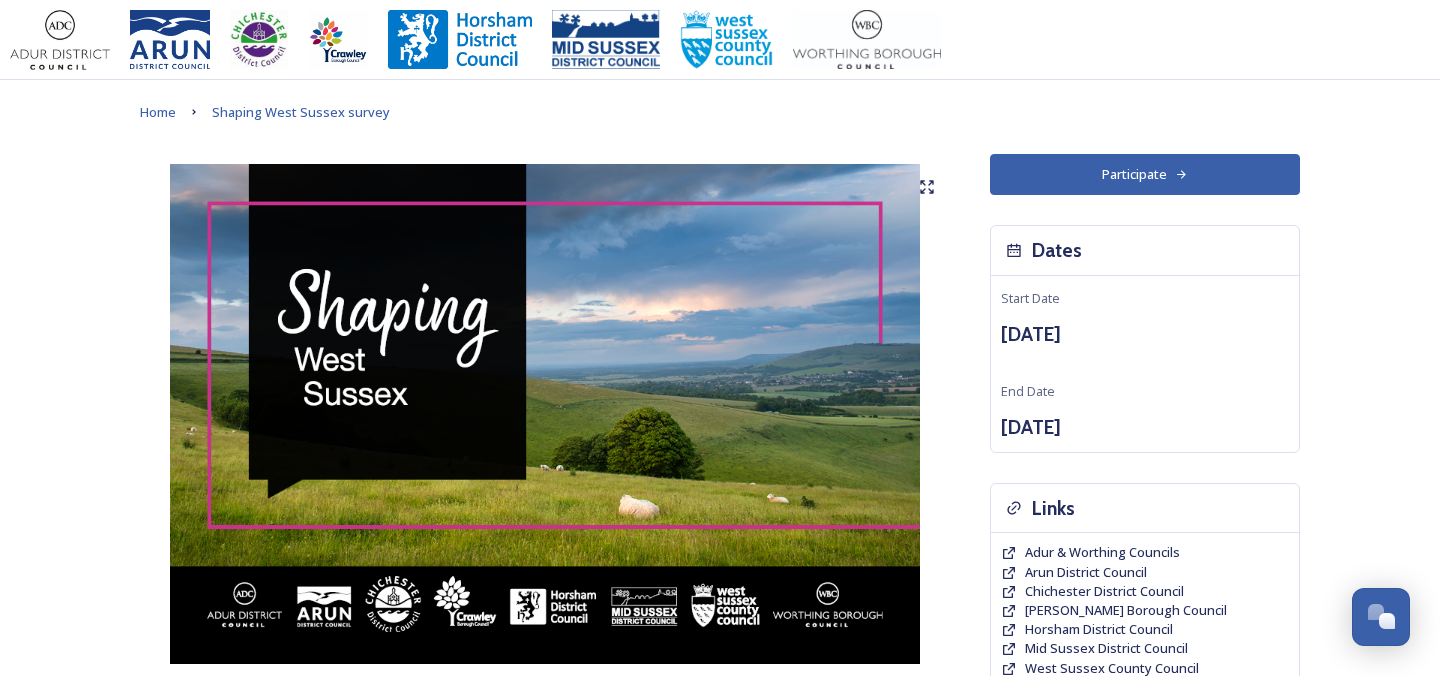 click on "Participate" at bounding box center [1145, 174] 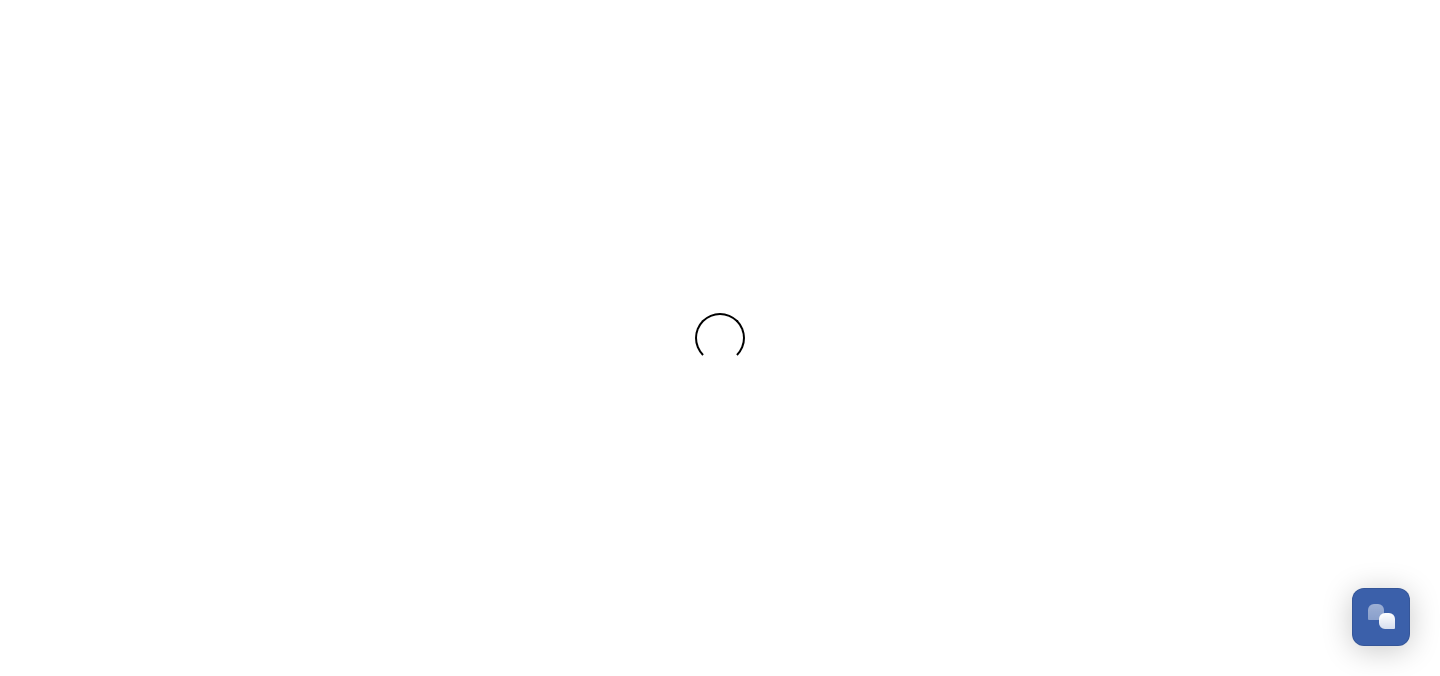scroll, scrollTop: 0, scrollLeft: 0, axis: both 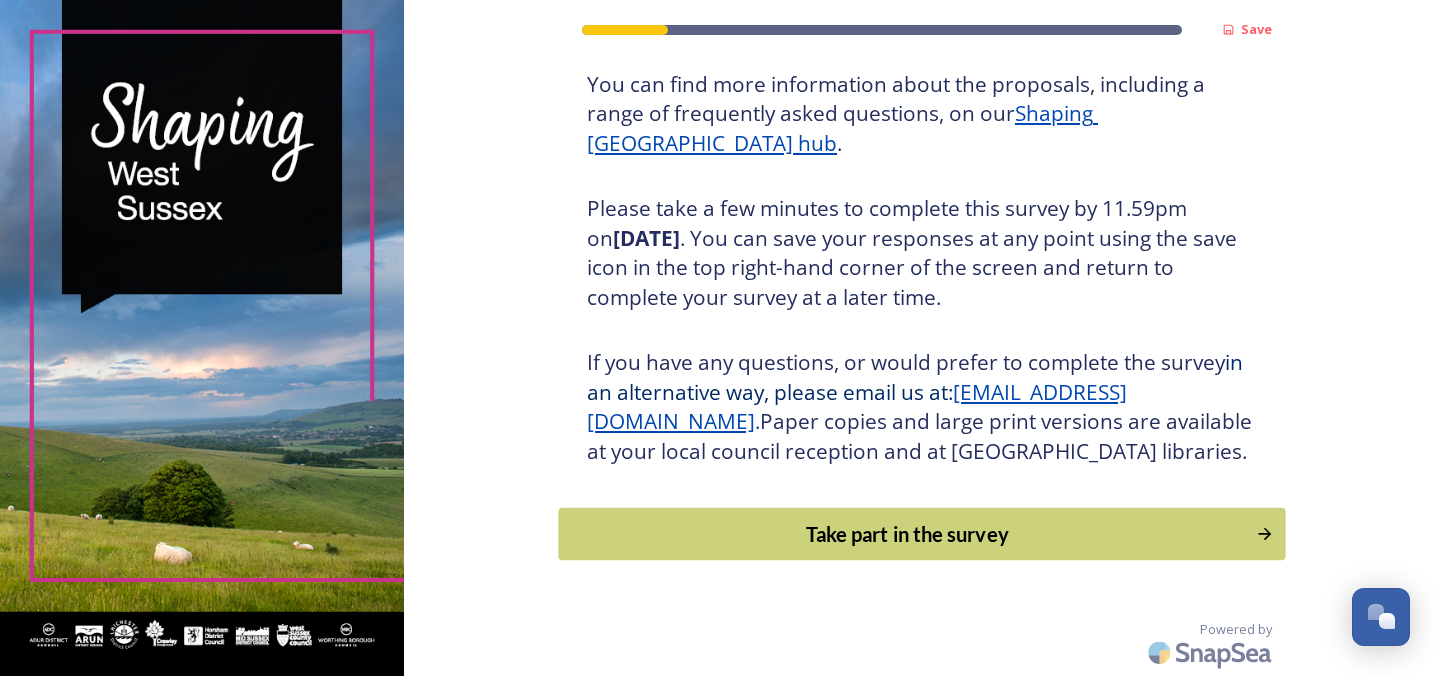 click on "Take part in the survey" at bounding box center [907, 534] 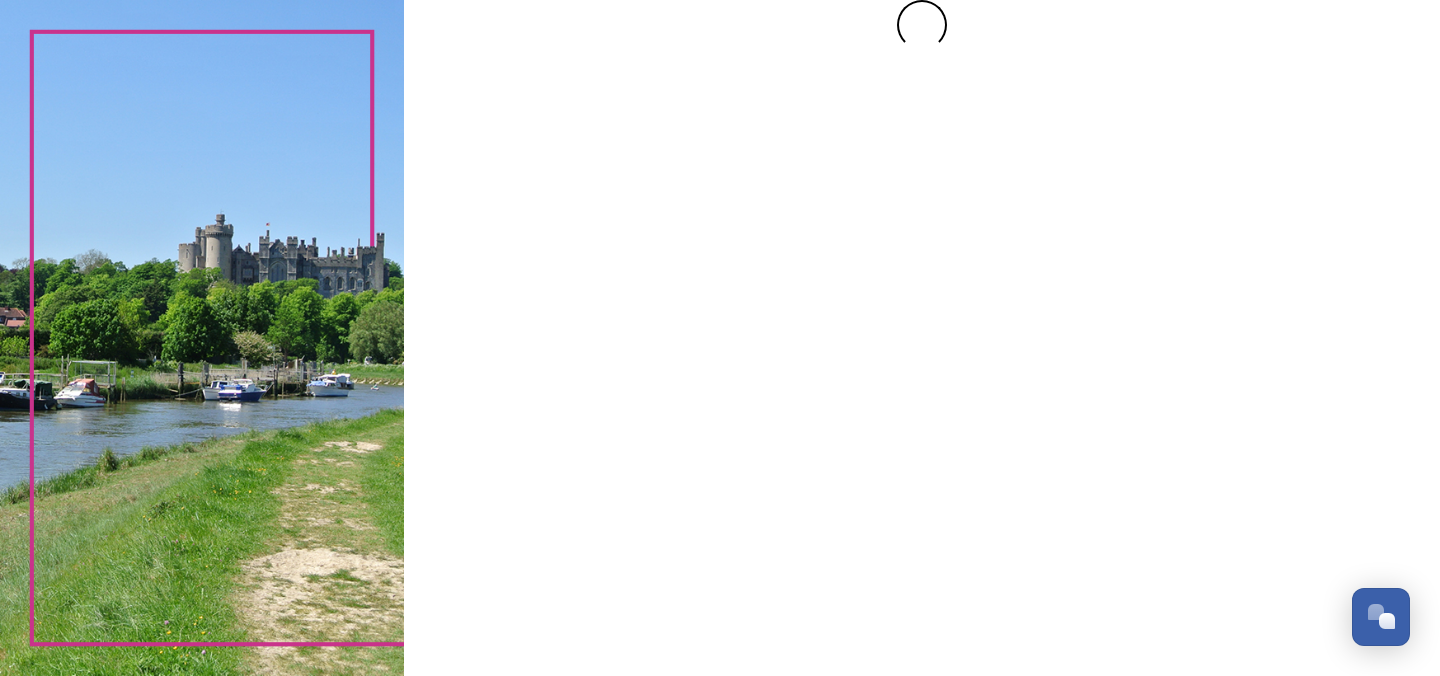 scroll, scrollTop: 0, scrollLeft: 0, axis: both 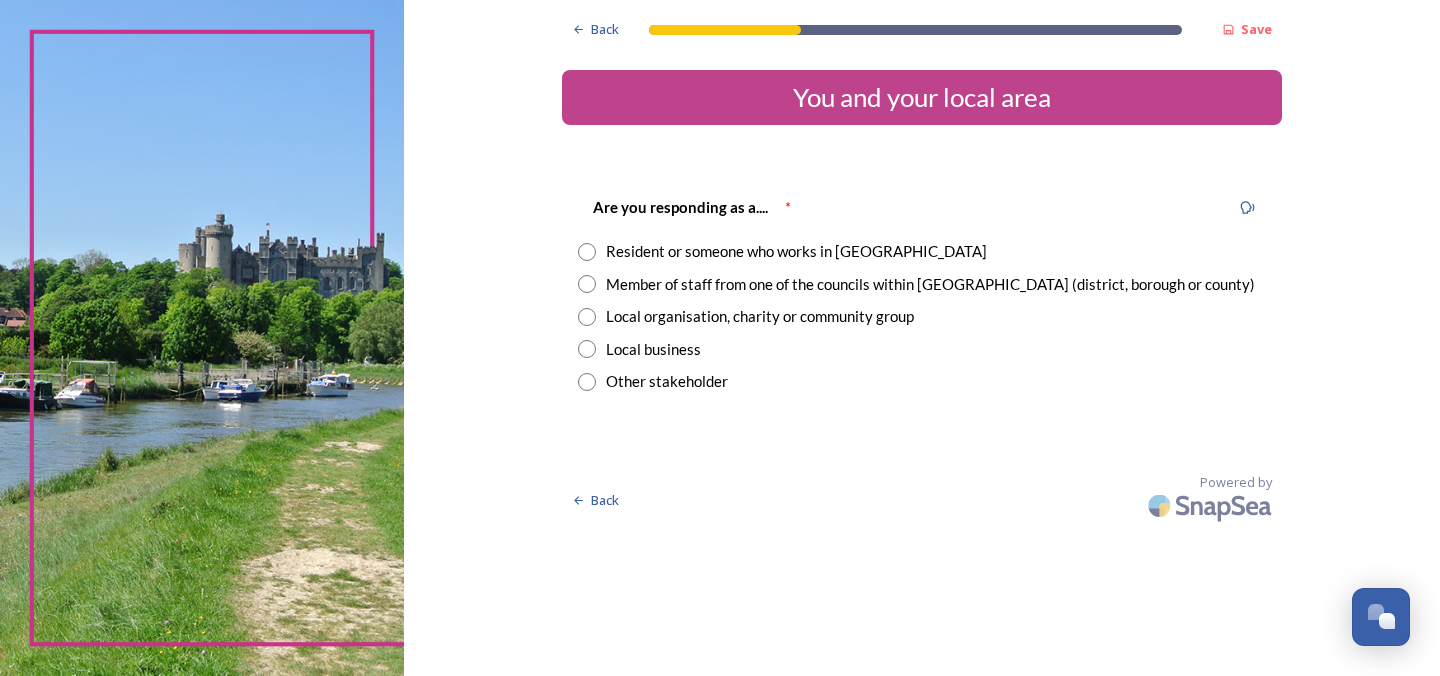 click at bounding box center (587, 252) 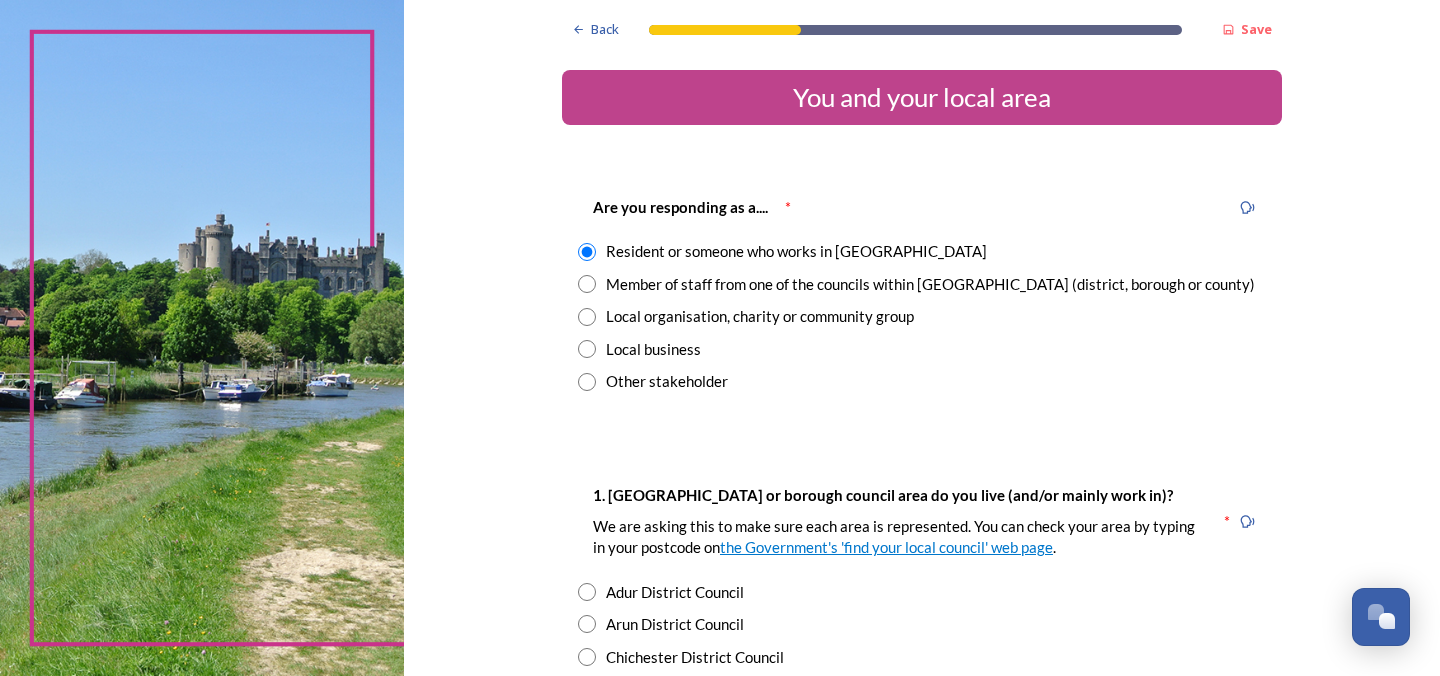 click at bounding box center (587, 317) 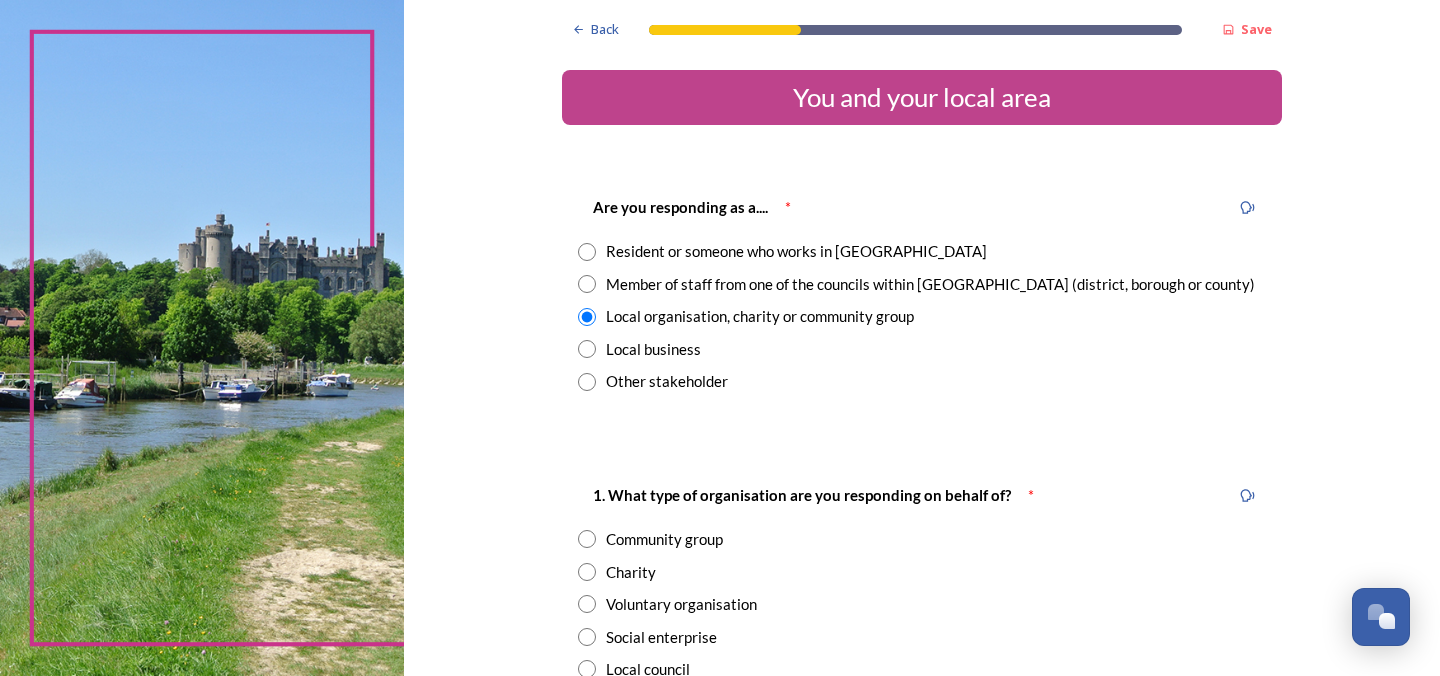 click on "Resident or someone who works in [GEOGRAPHIC_DATA]" at bounding box center [922, 251] 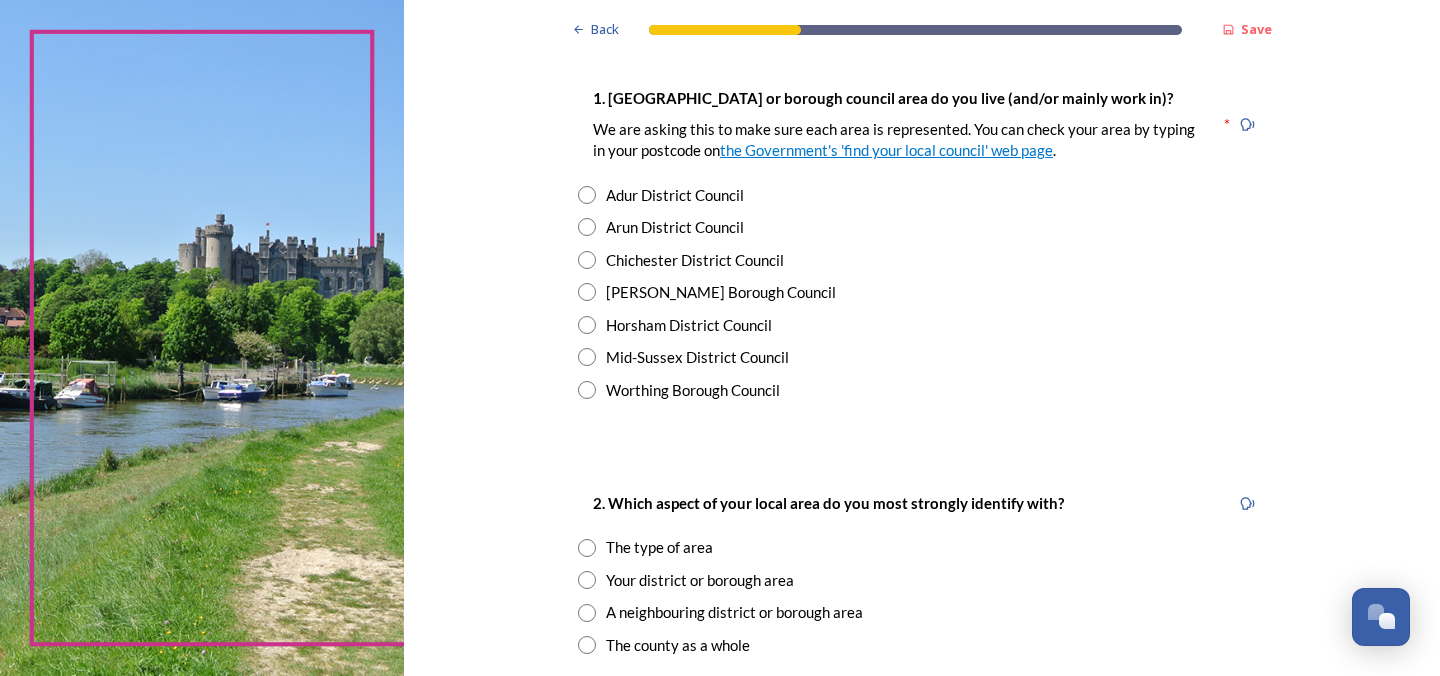 scroll, scrollTop: 402, scrollLeft: 0, axis: vertical 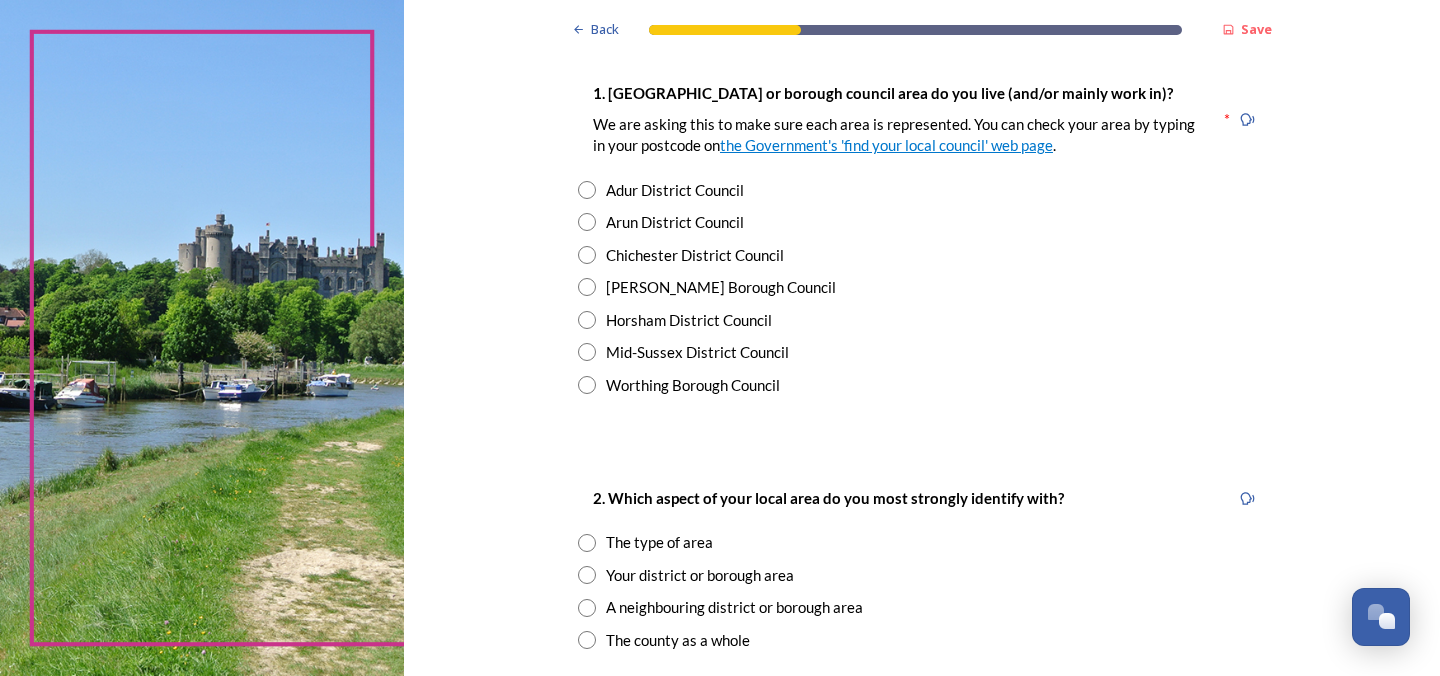 click at bounding box center [587, 222] 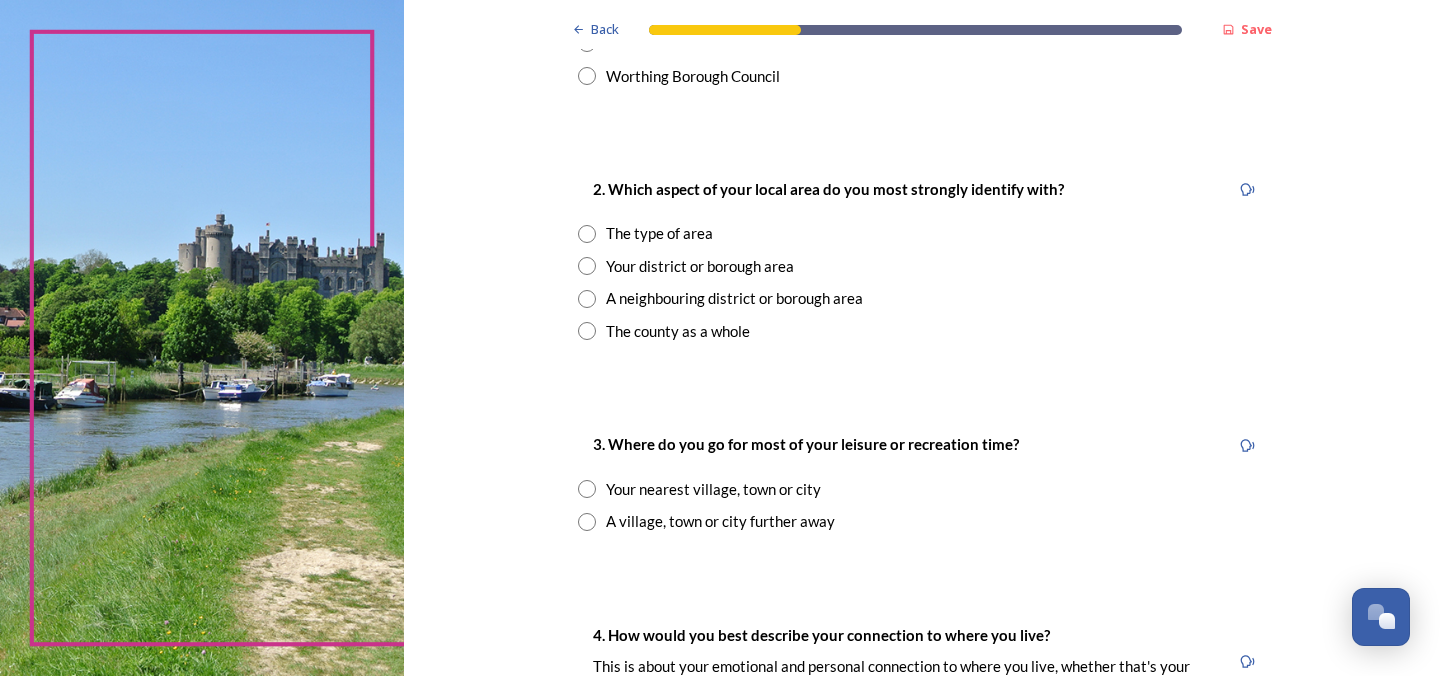 scroll, scrollTop: 716, scrollLeft: 0, axis: vertical 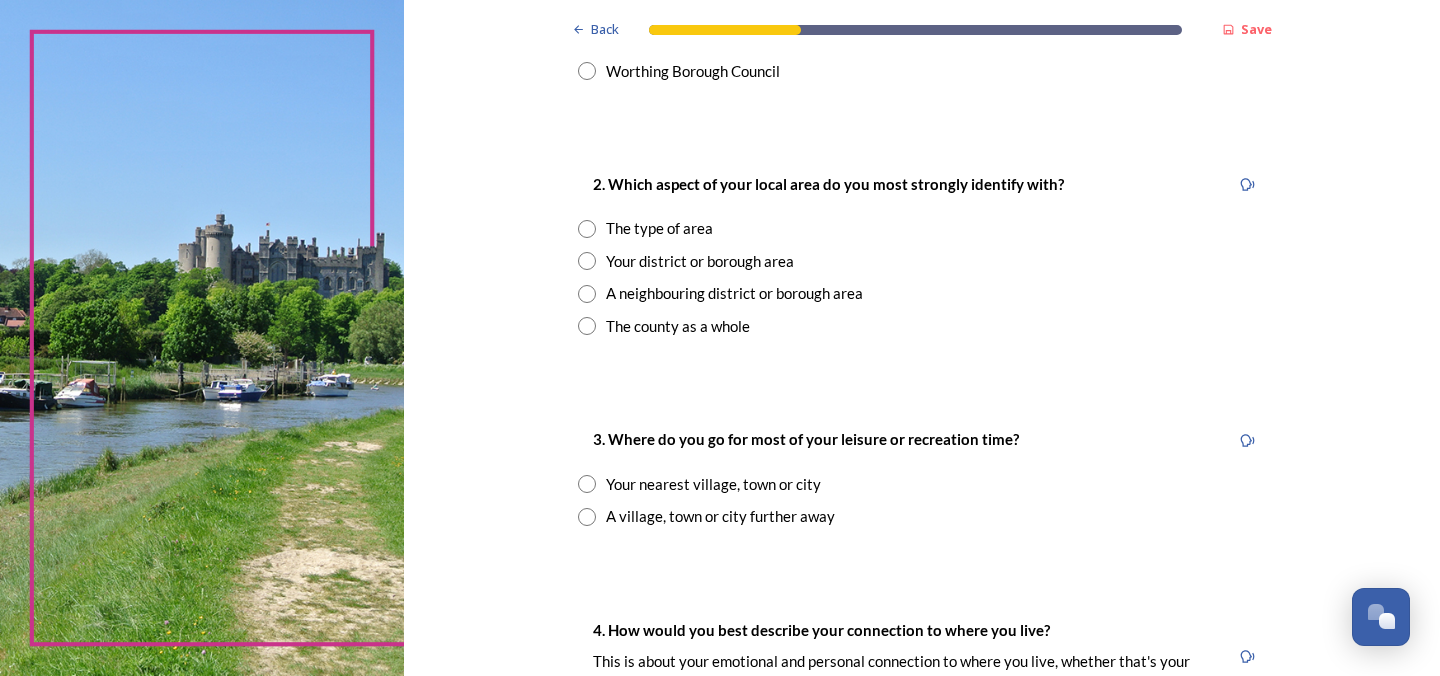 click at bounding box center (587, 261) 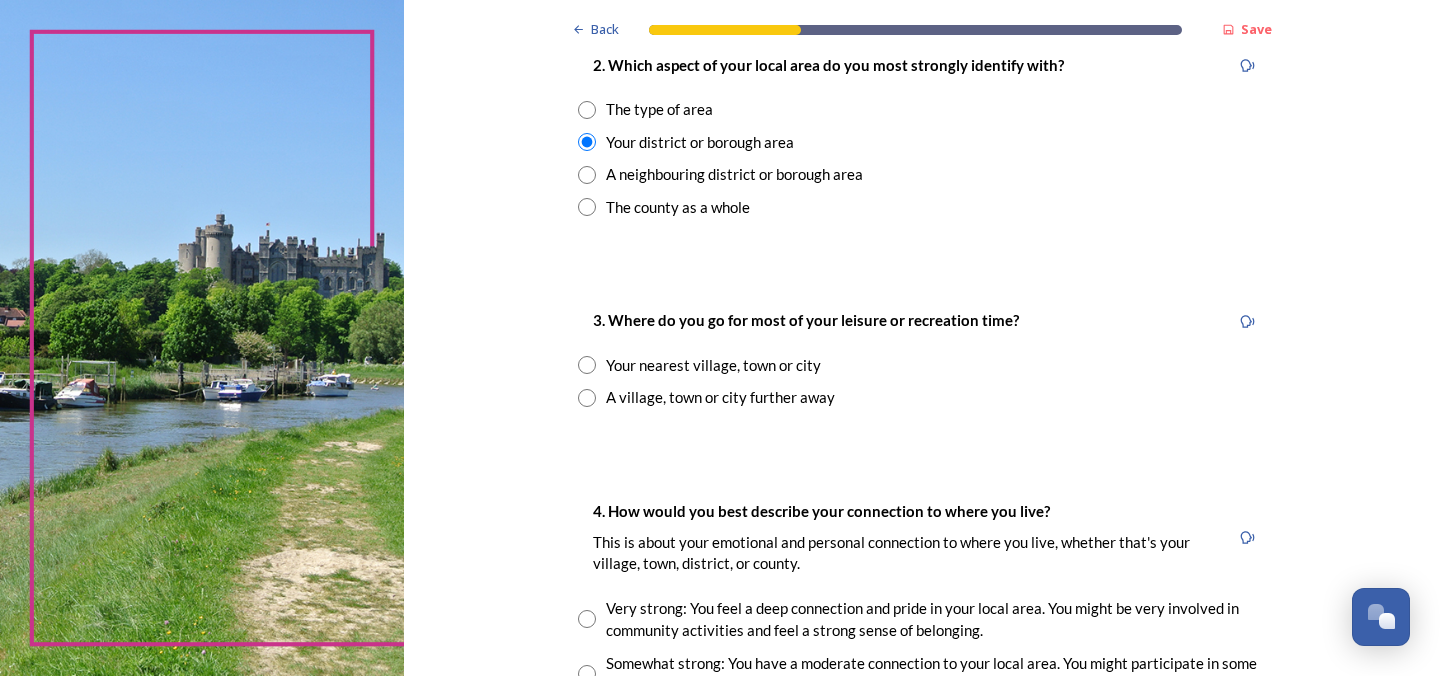 scroll, scrollTop: 839, scrollLeft: 0, axis: vertical 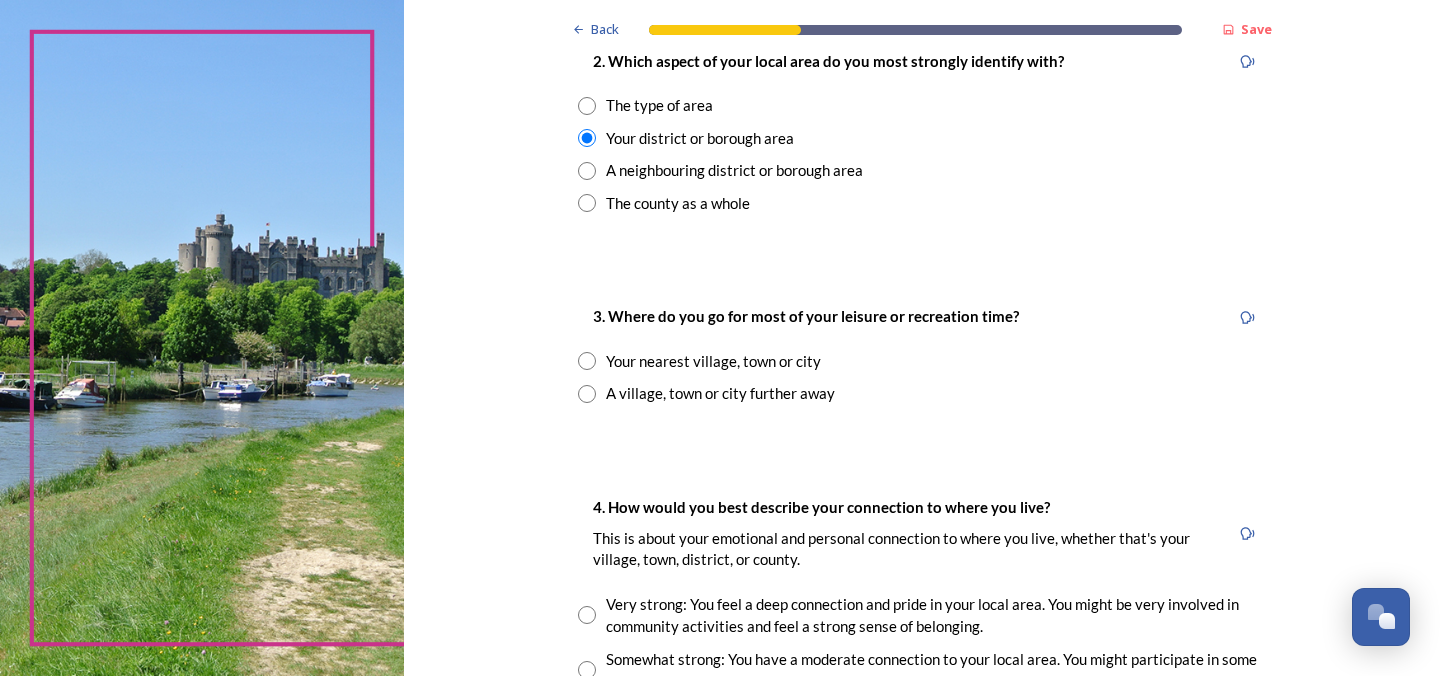 click at bounding box center [587, 361] 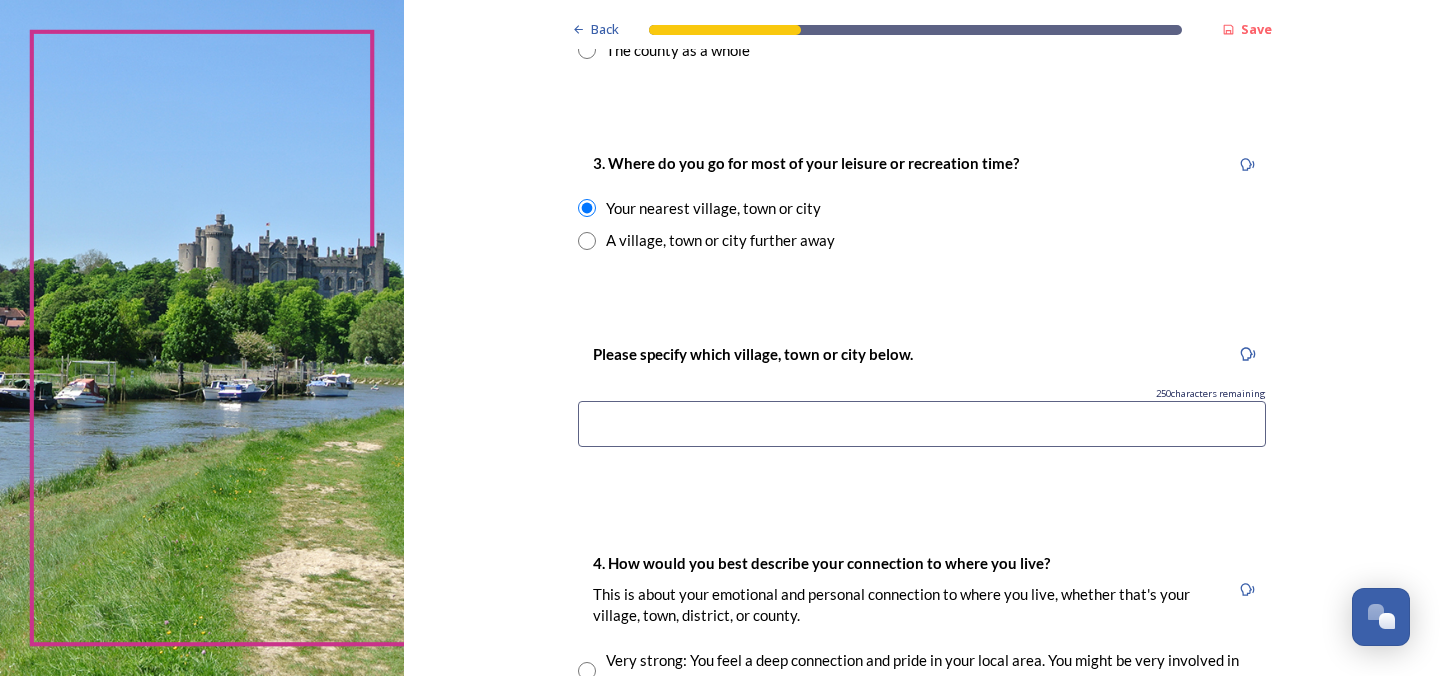 scroll, scrollTop: 1006, scrollLeft: 0, axis: vertical 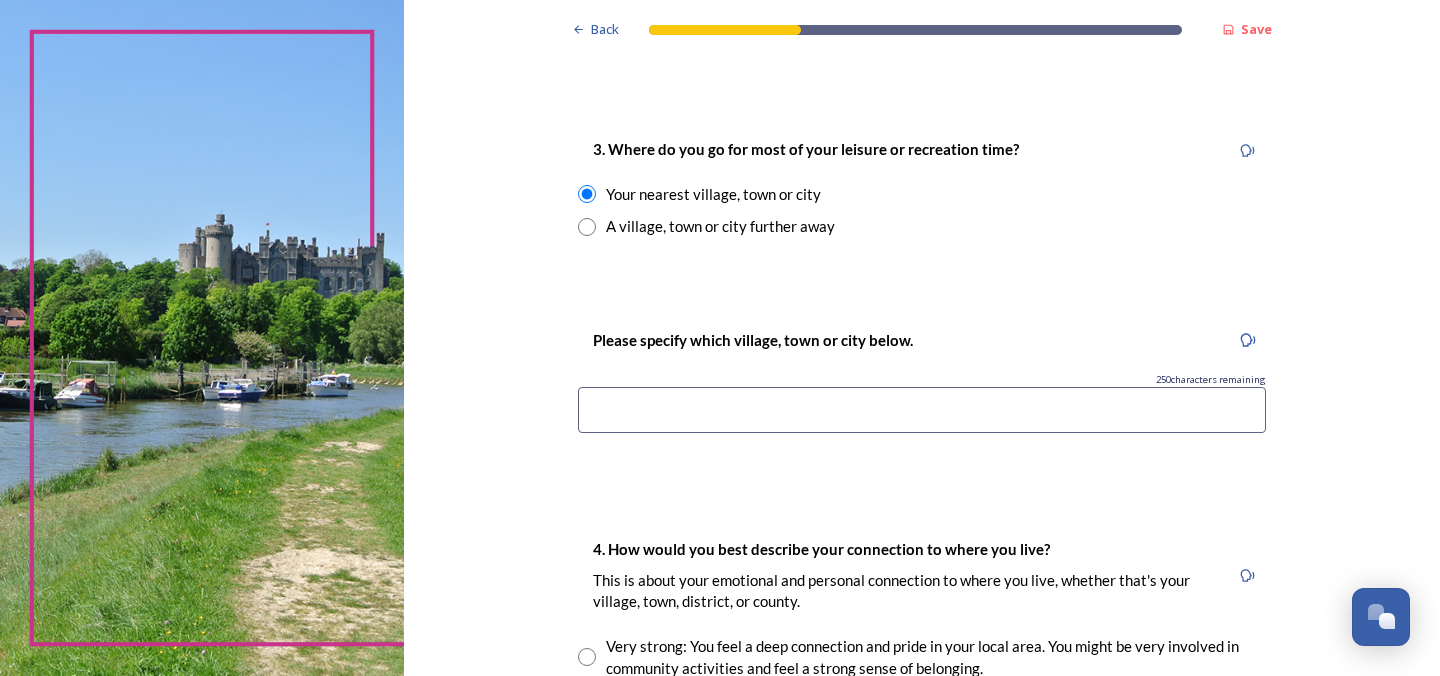 click at bounding box center [922, 410] 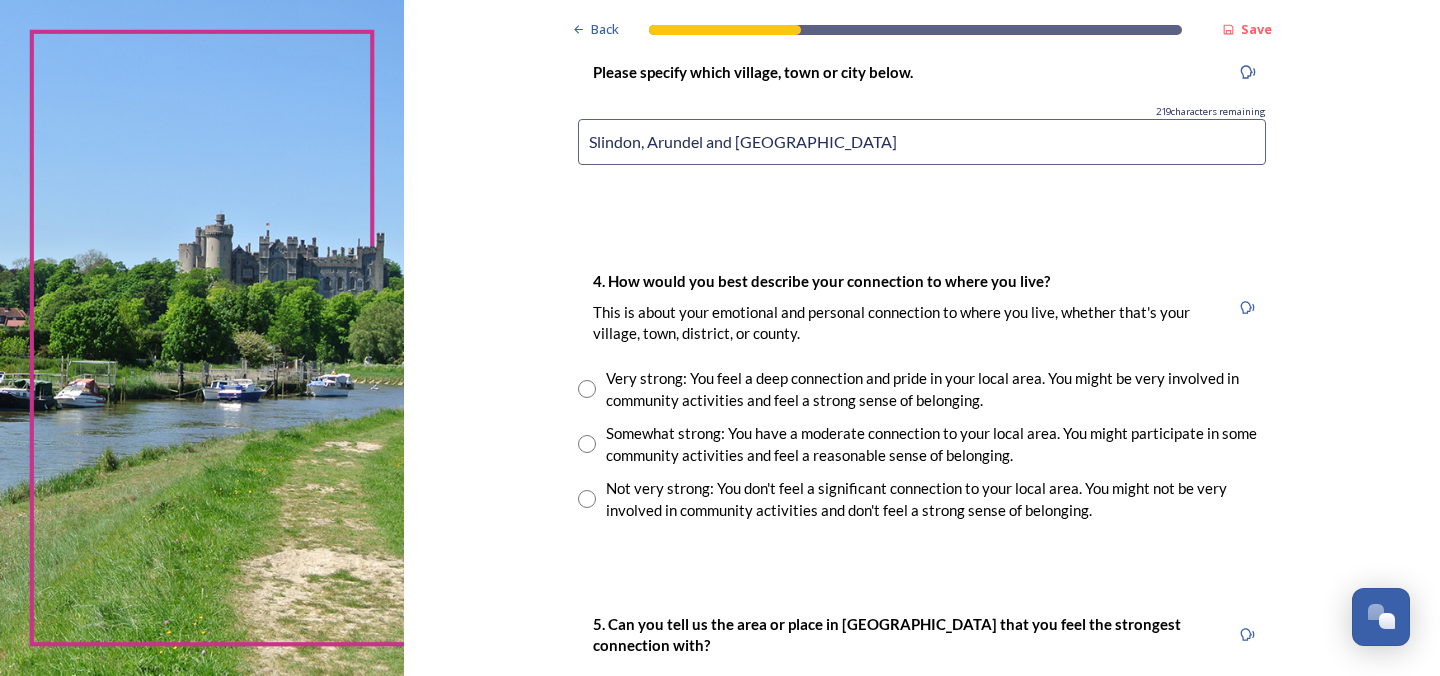 scroll, scrollTop: 1301, scrollLeft: 0, axis: vertical 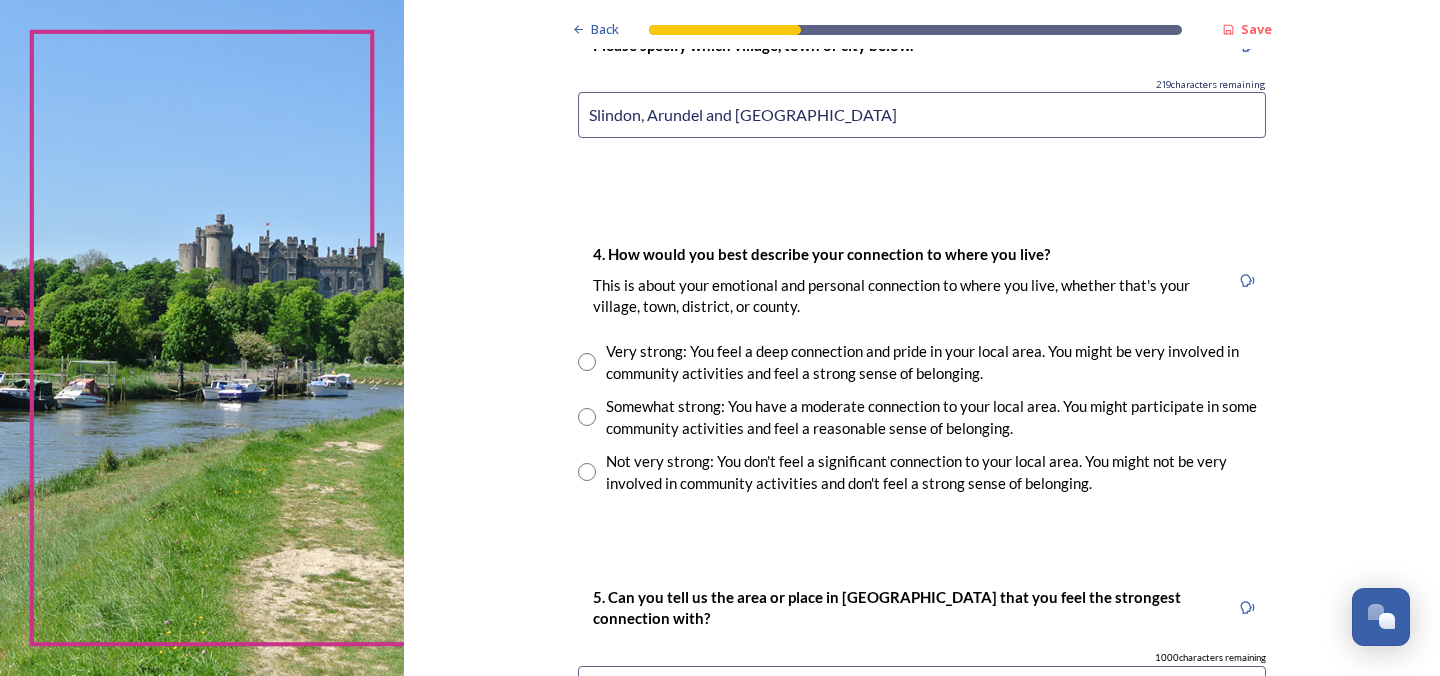 type on "Slindon, Arundel and [GEOGRAPHIC_DATA]" 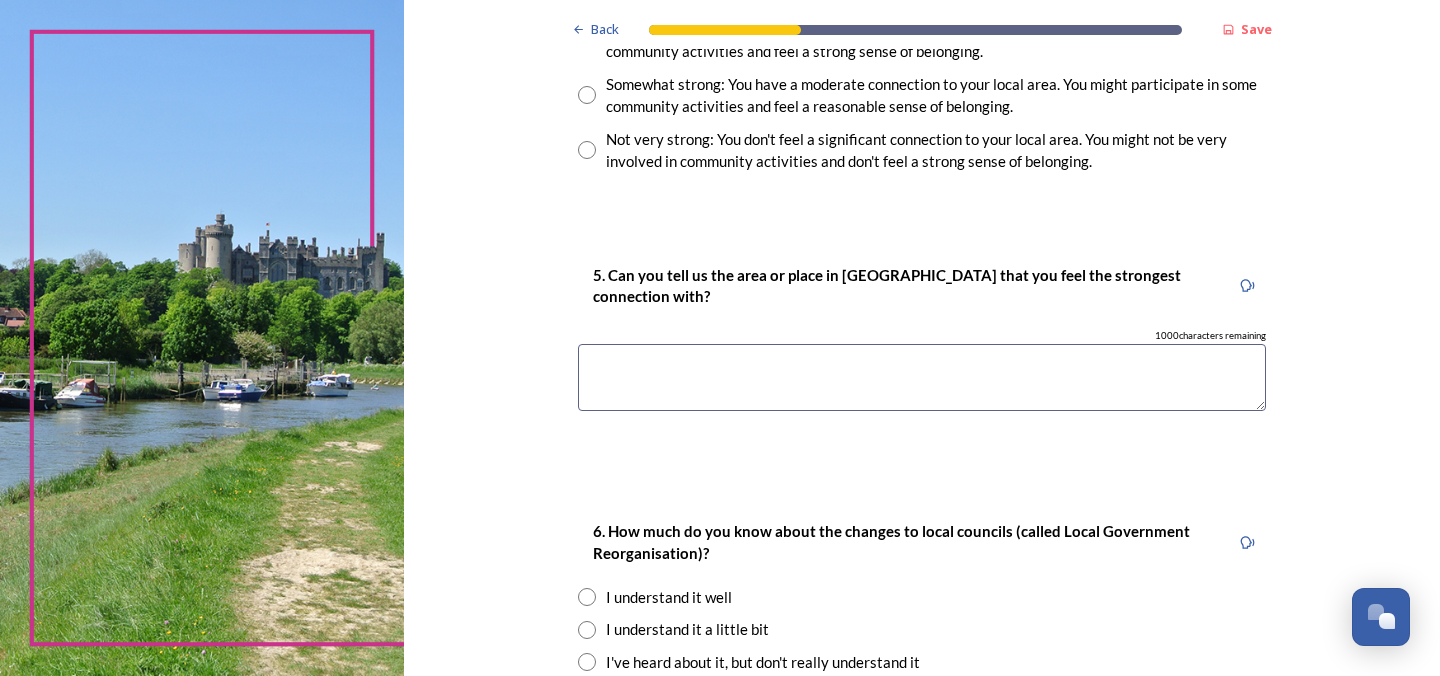 scroll, scrollTop: 1624, scrollLeft: 0, axis: vertical 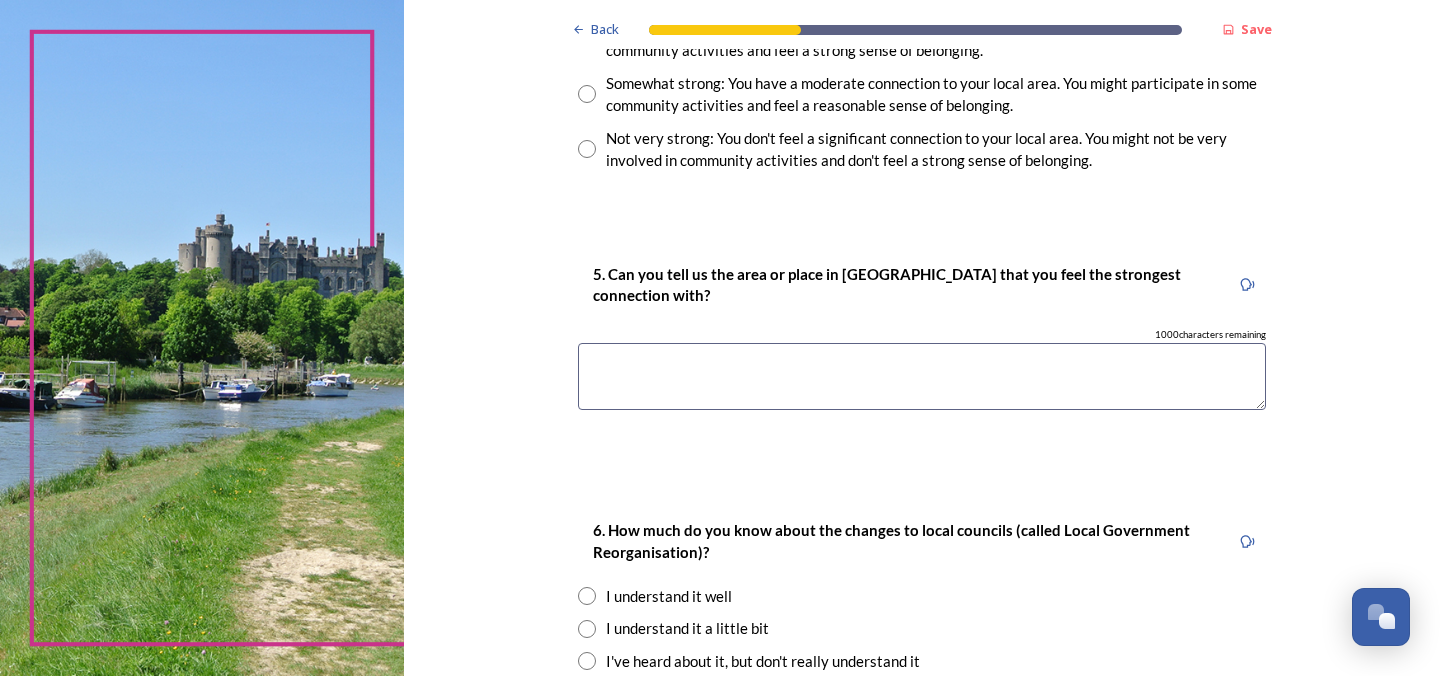 click at bounding box center (922, 376) 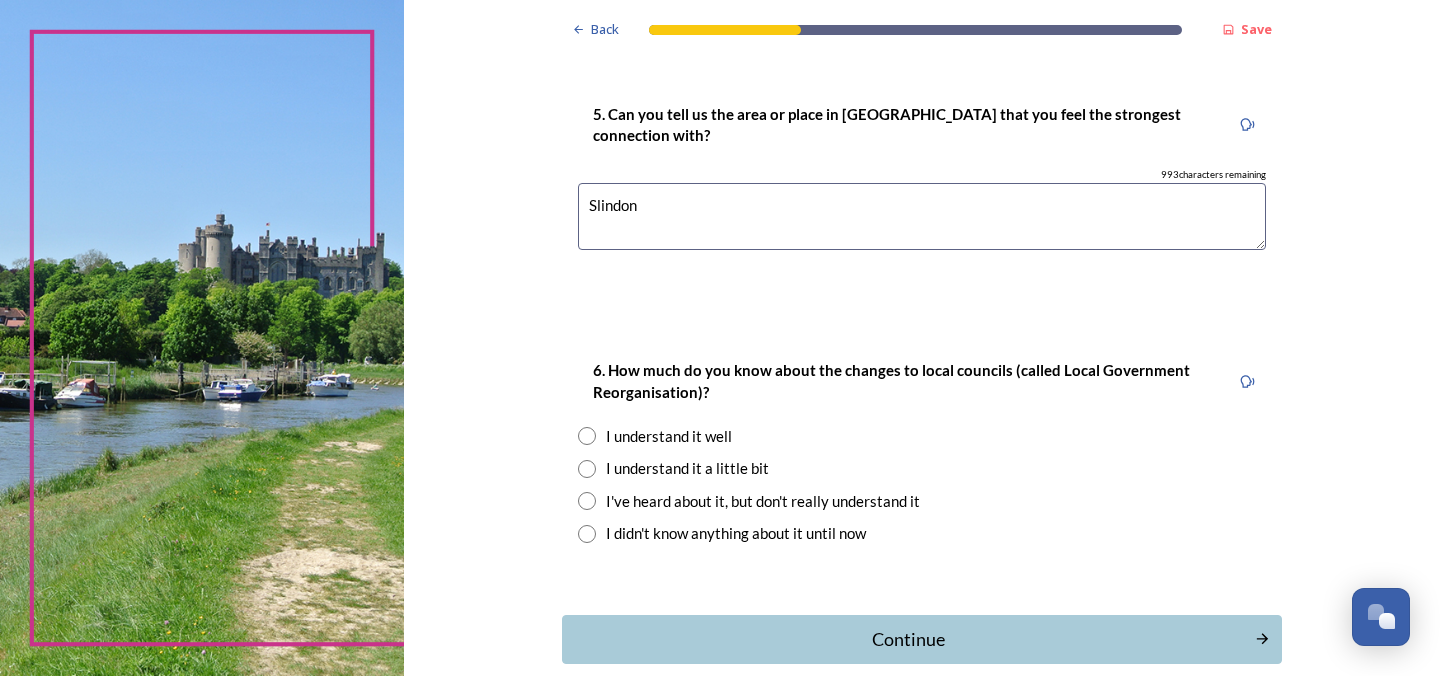 scroll, scrollTop: 1783, scrollLeft: 0, axis: vertical 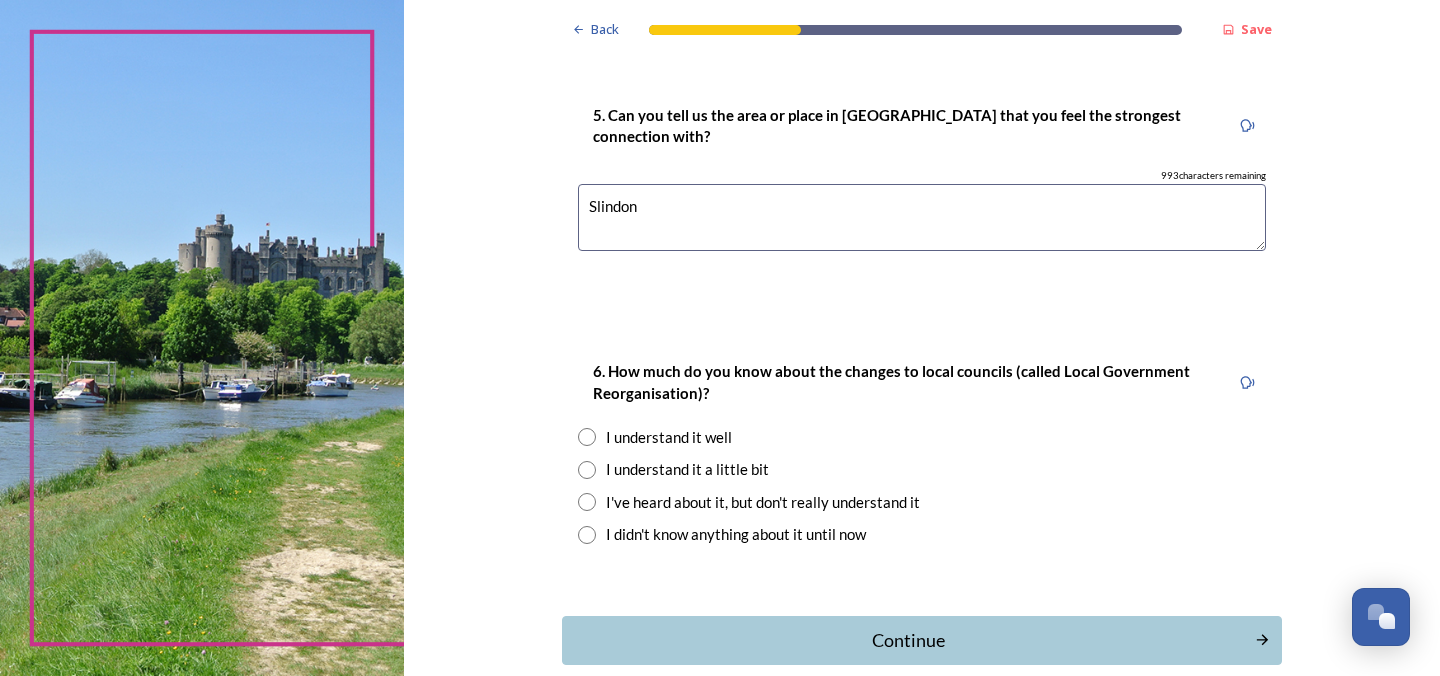 type on "Slindon" 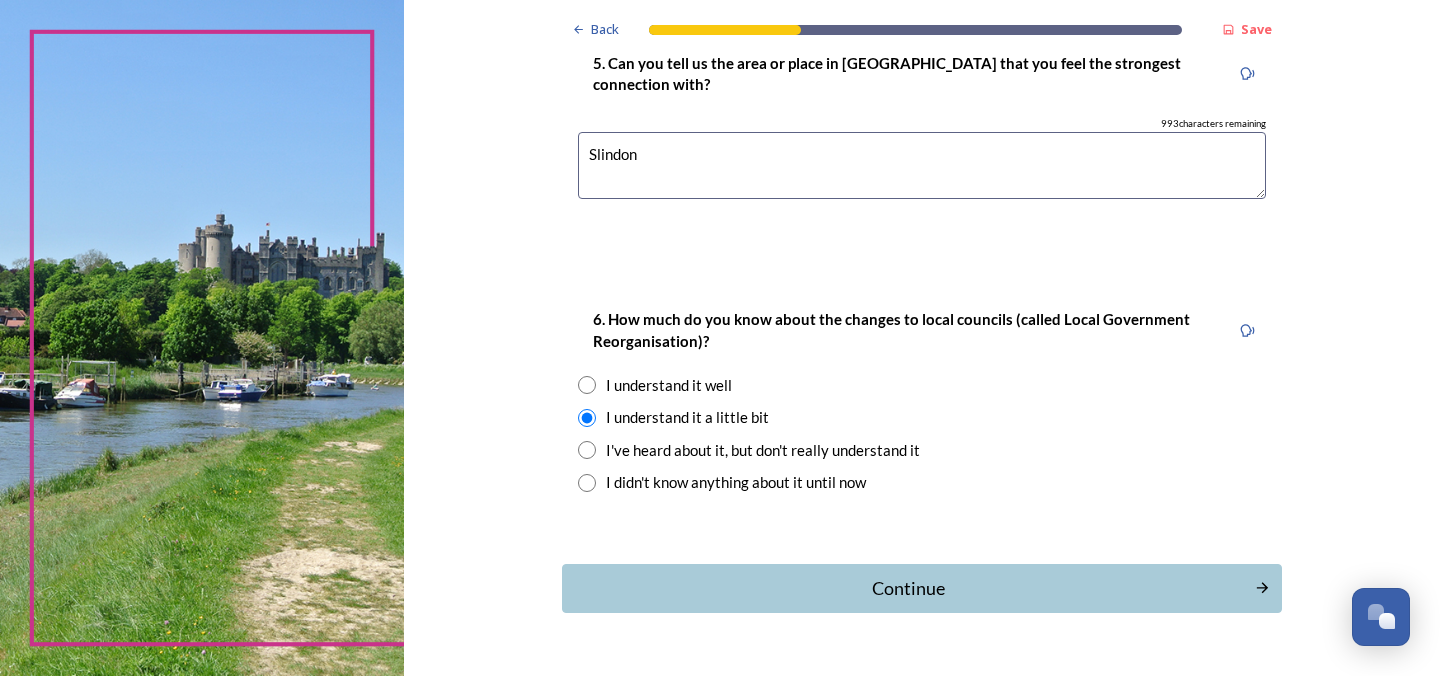 scroll, scrollTop: 1885, scrollLeft: 0, axis: vertical 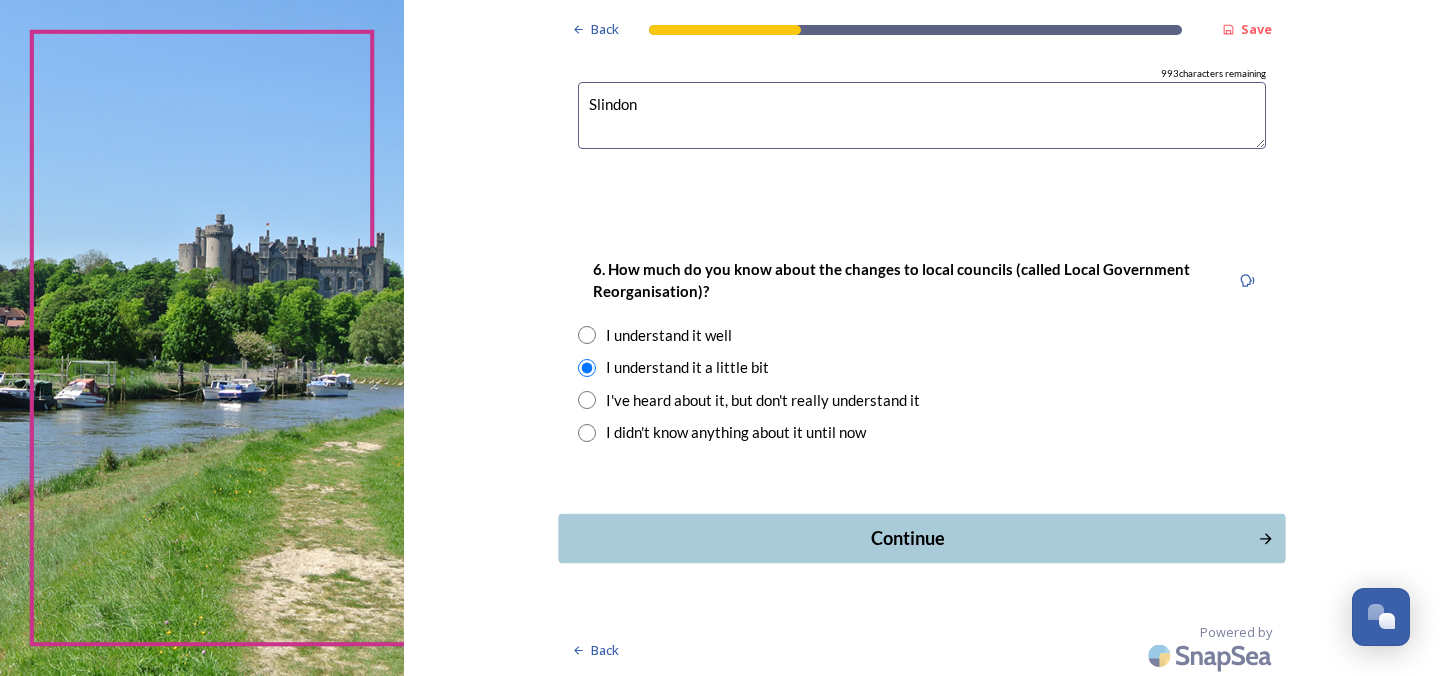 click on "Continue" at bounding box center (907, 538) 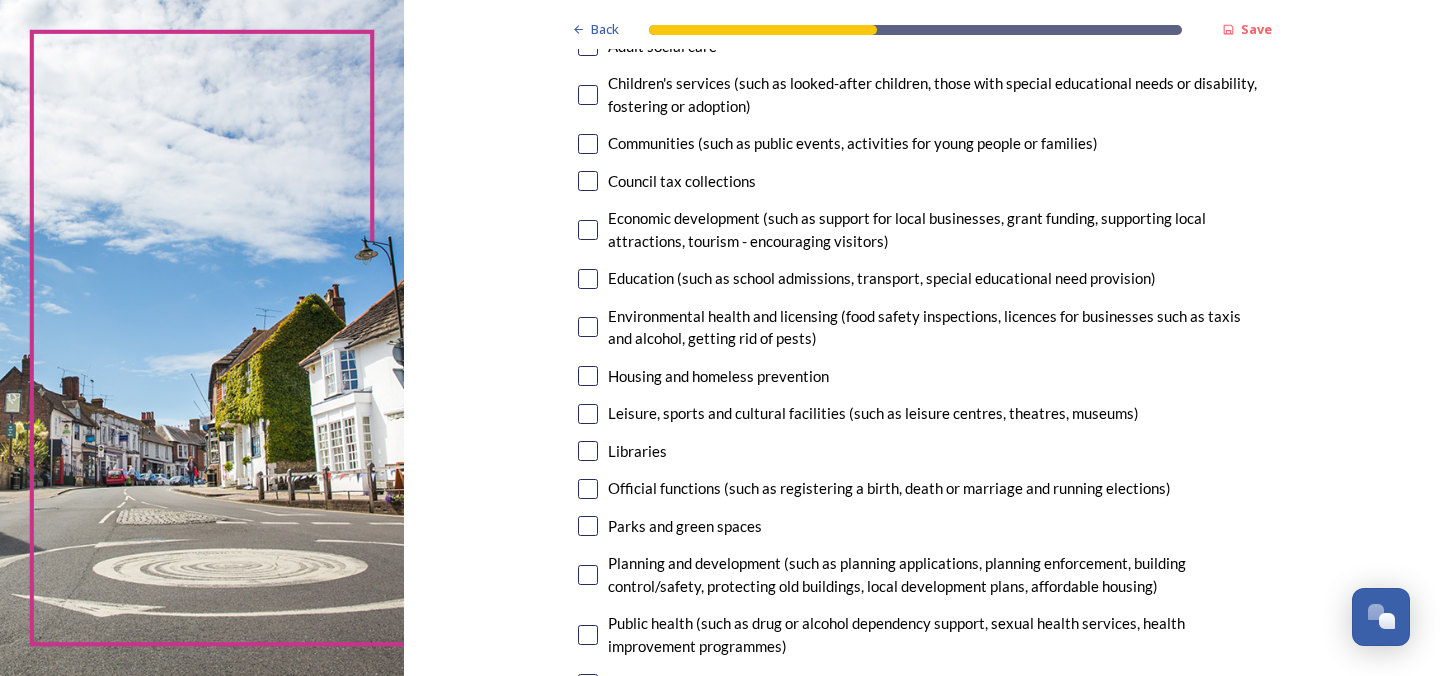 scroll, scrollTop: 253, scrollLeft: 0, axis: vertical 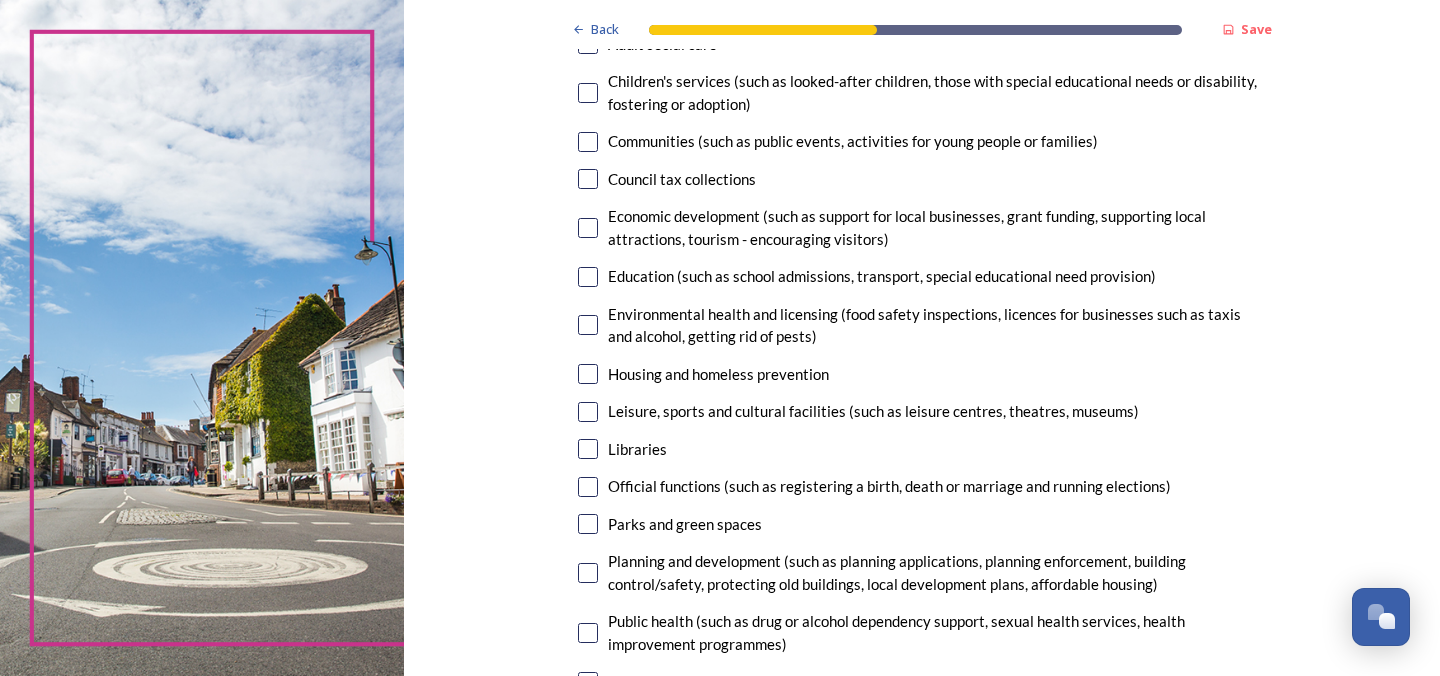 click at bounding box center (588, 228) 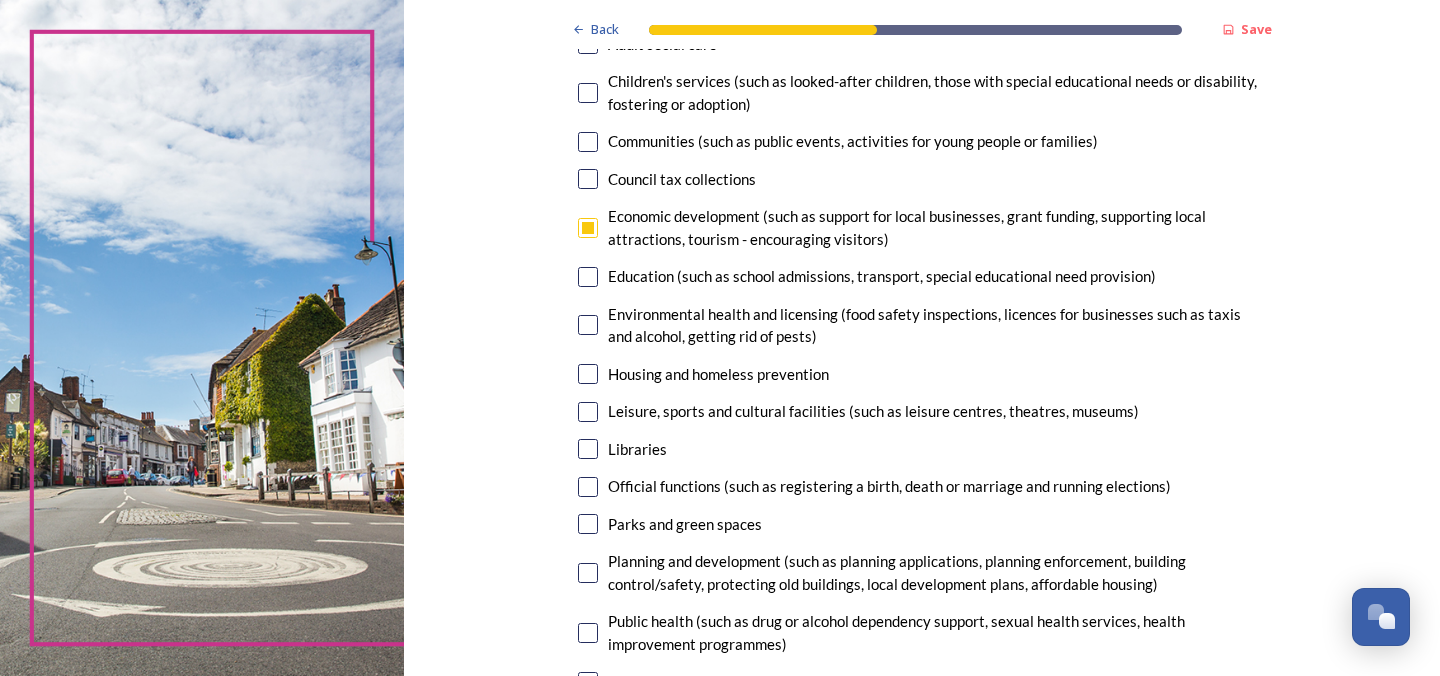 click at bounding box center [588, 325] 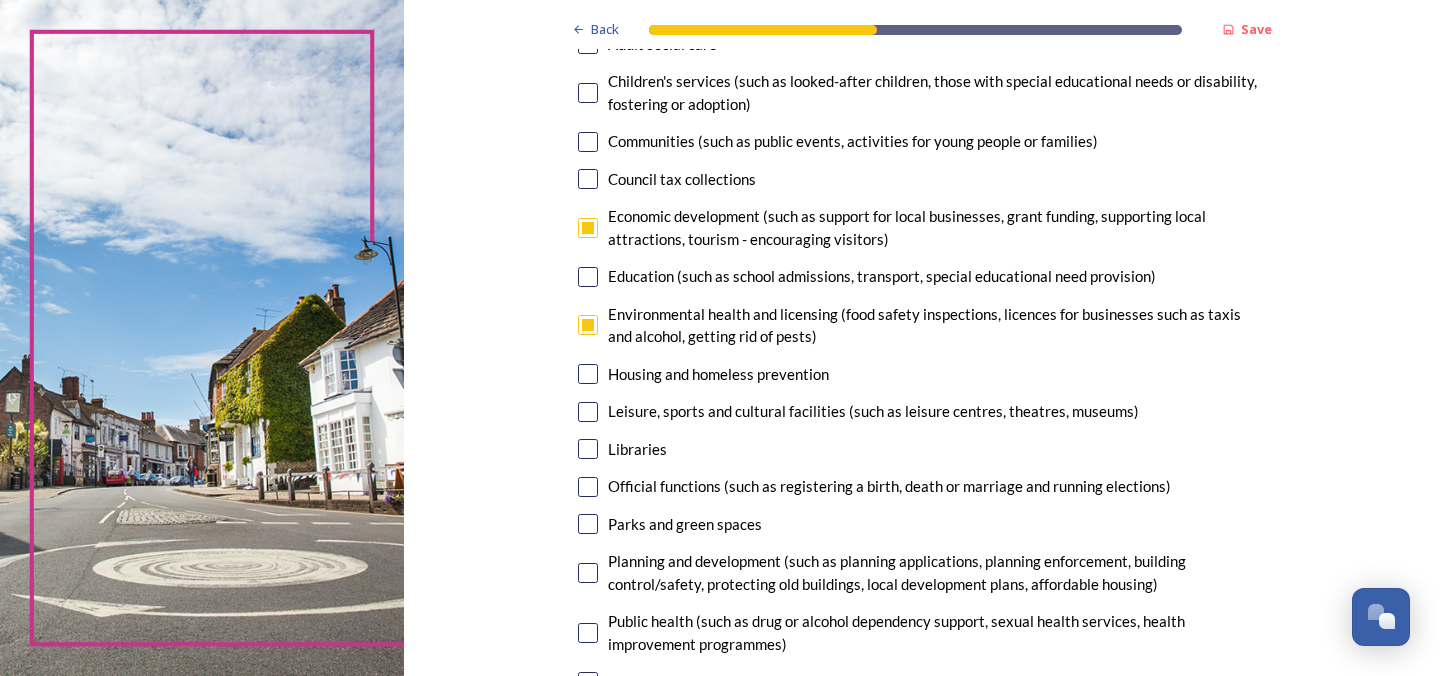 click at bounding box center (588, 412) 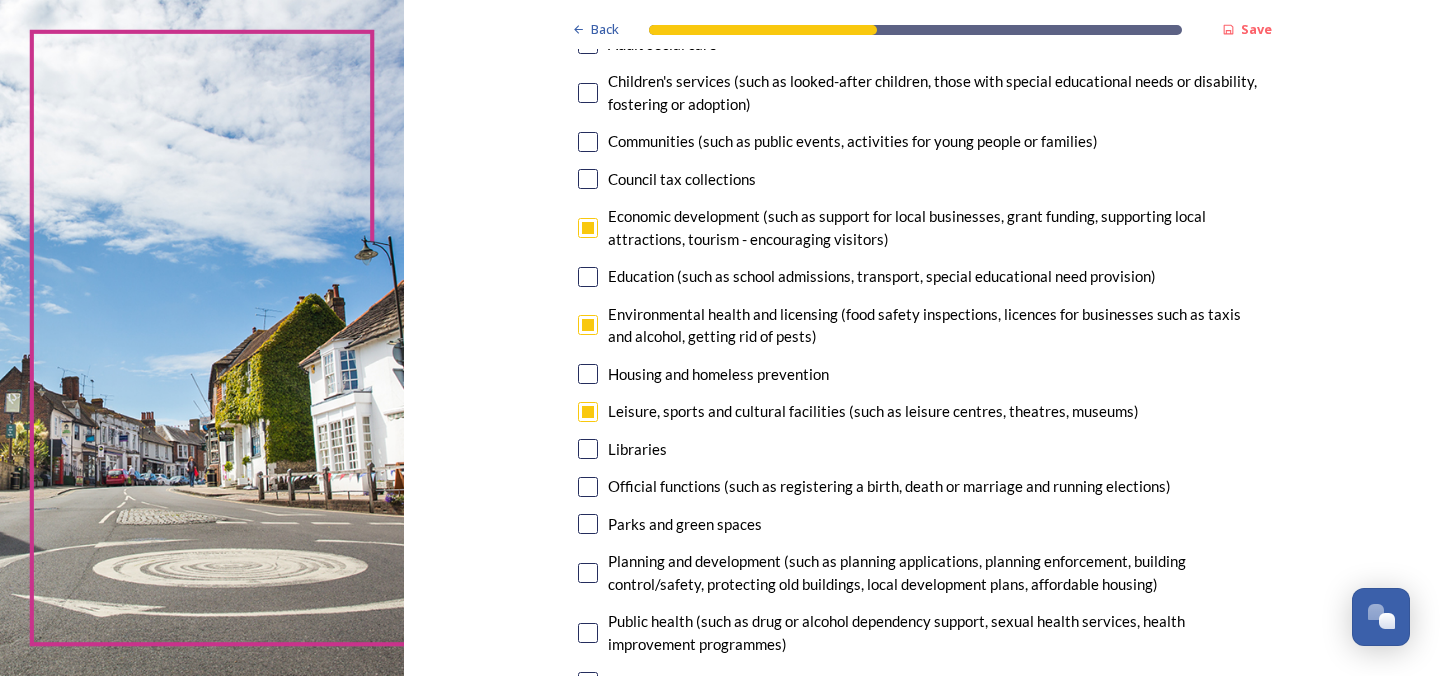 click at bounding box center (588, 524) 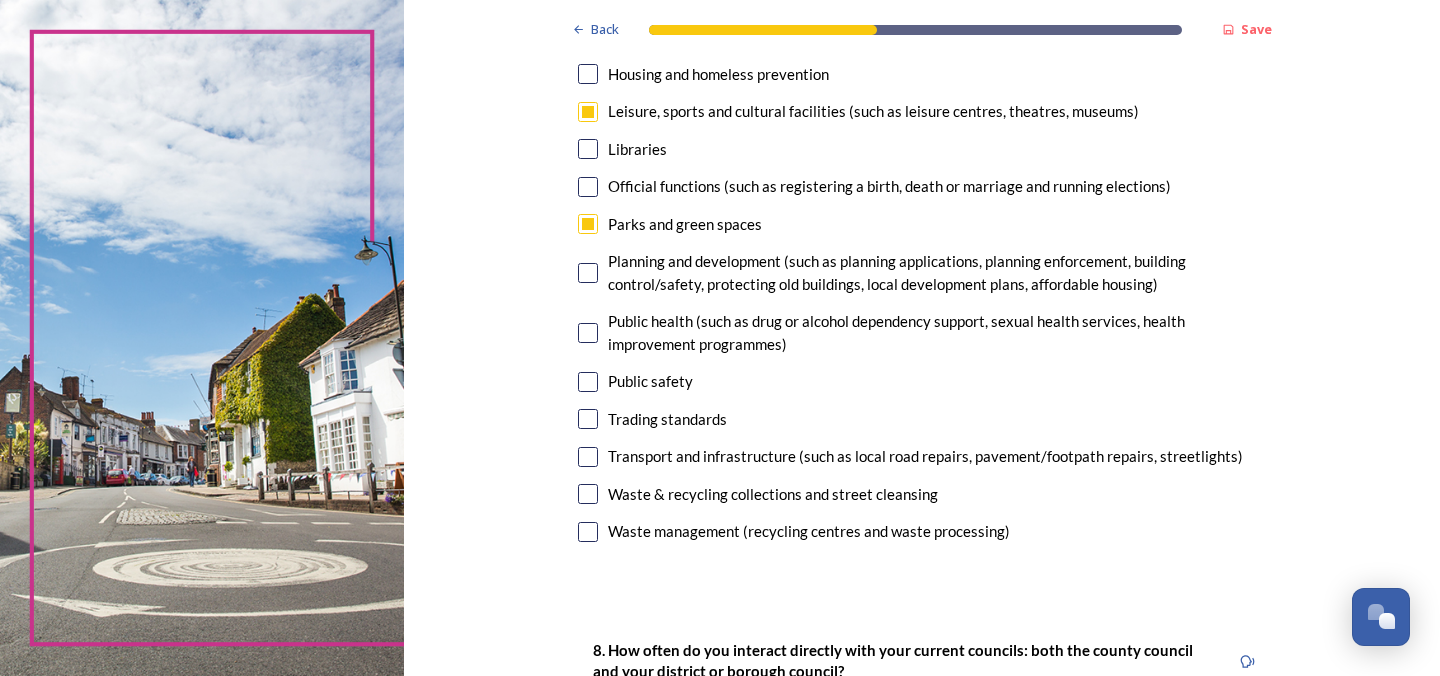 scroll, scrollTop: 549, scrollLeft: 0, axis: vertical 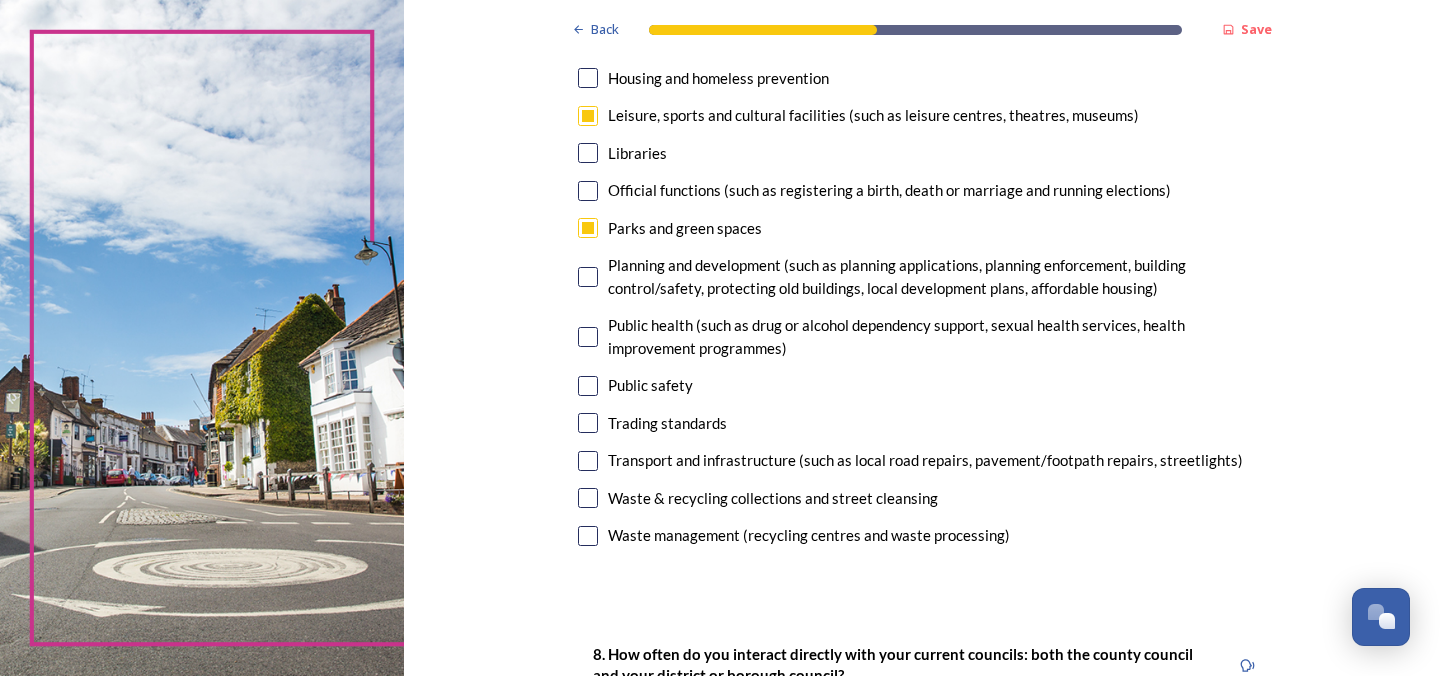 click at bounding box center (588, 461) 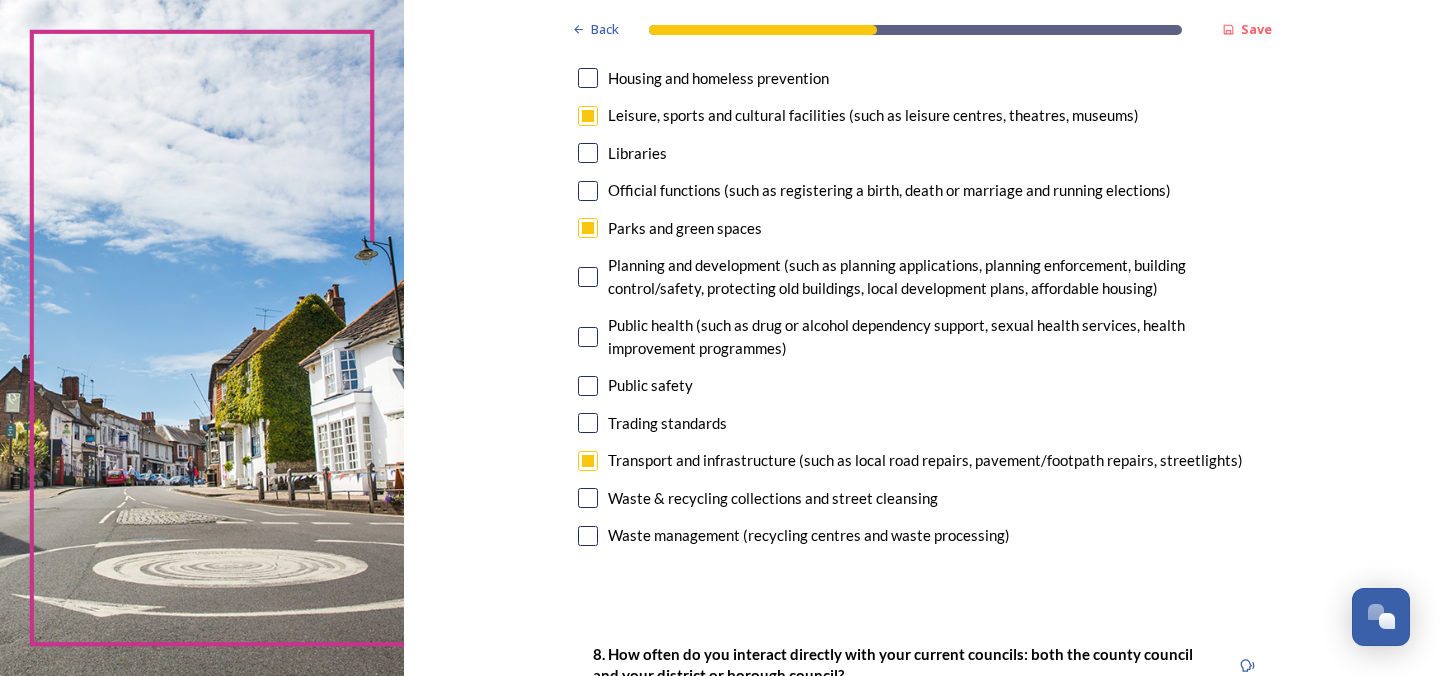click at bounding box center [588, 386] 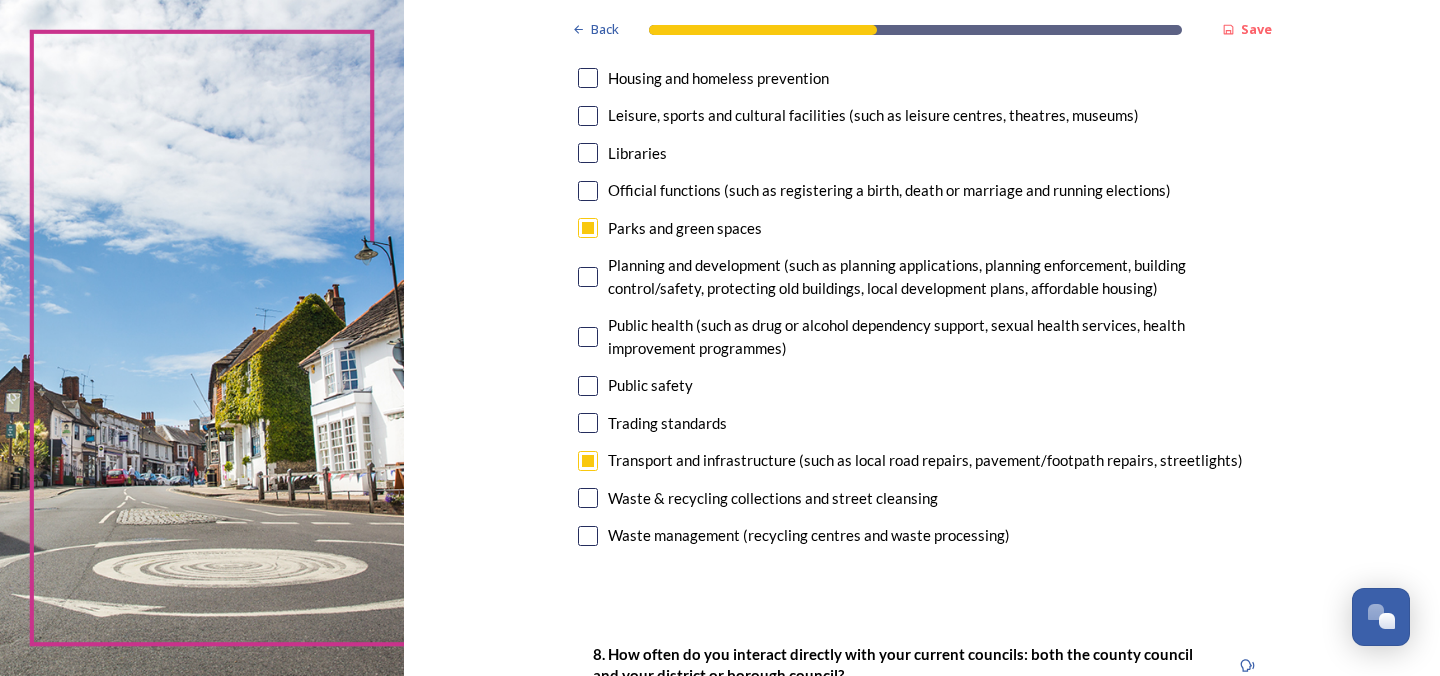 click at bounding box center [588, 386] 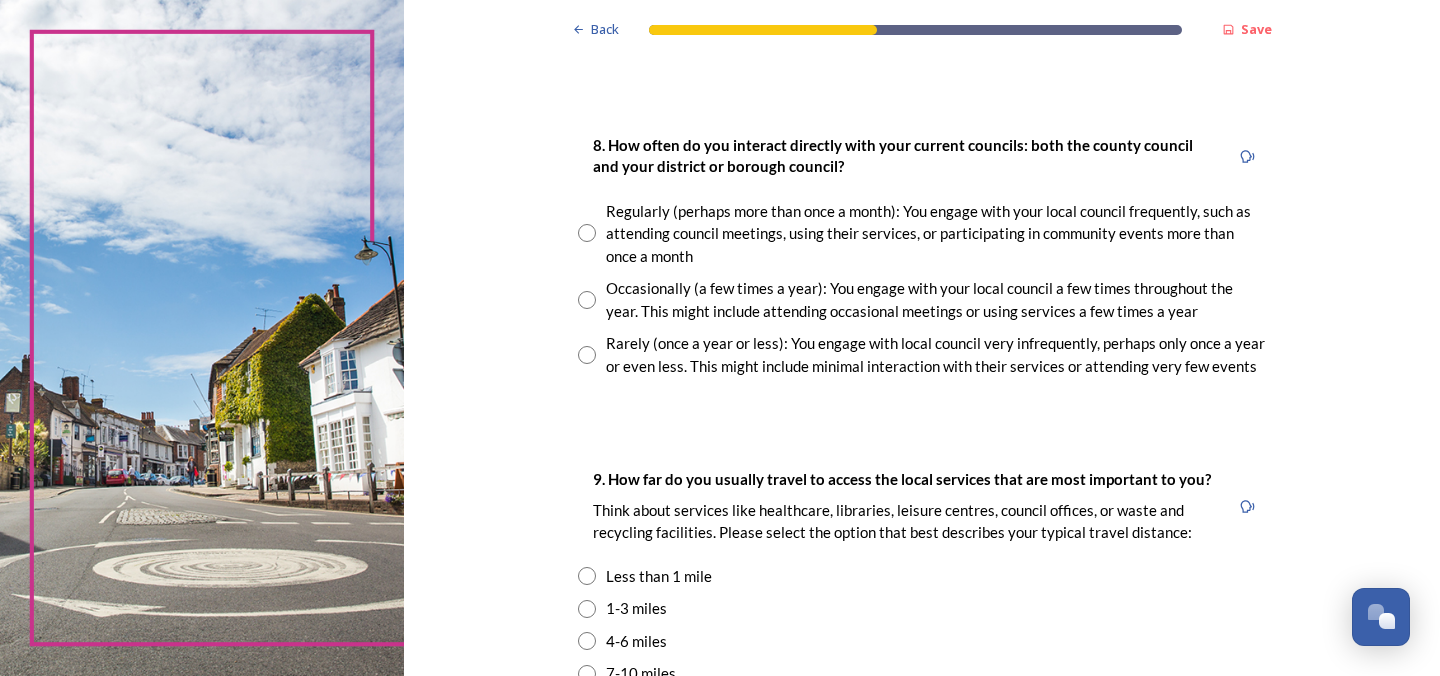 scroll, scrollTop: 1057, scrollLeft: 0, axis: vertical 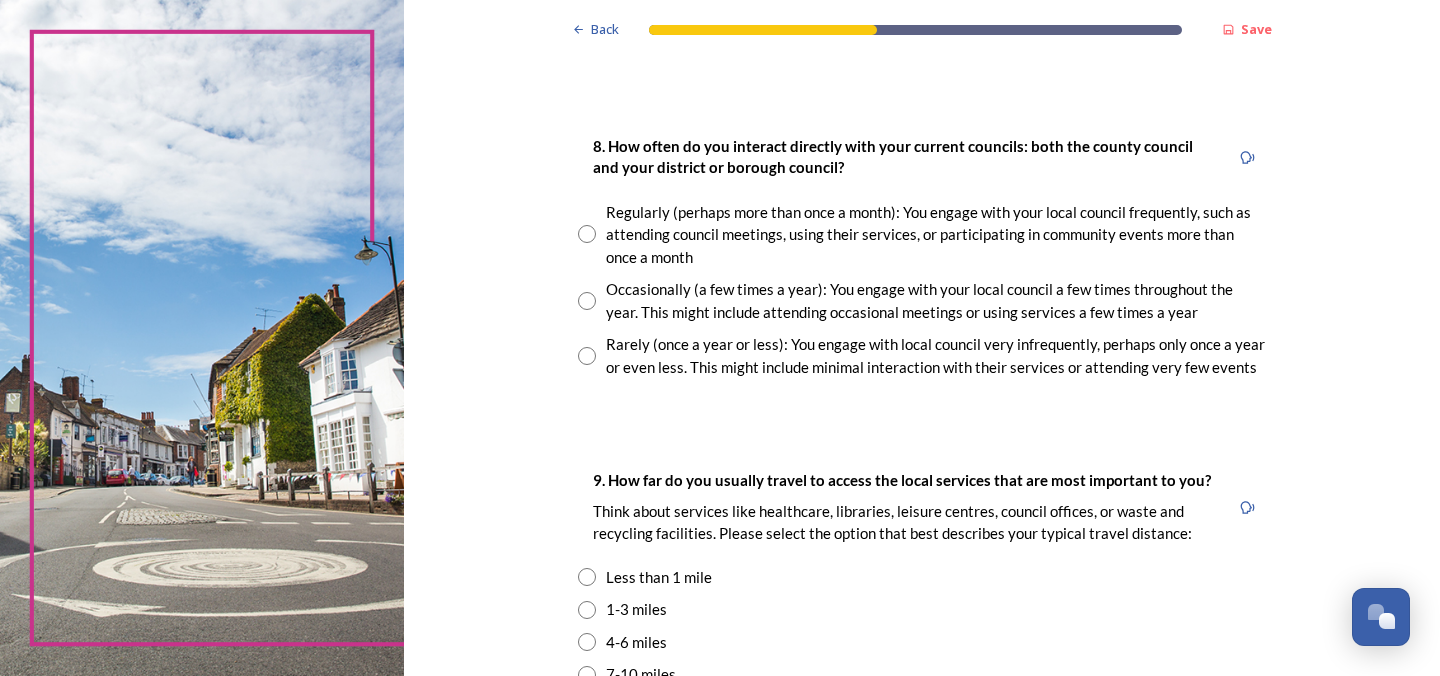 click at bounding box center (587, 234) 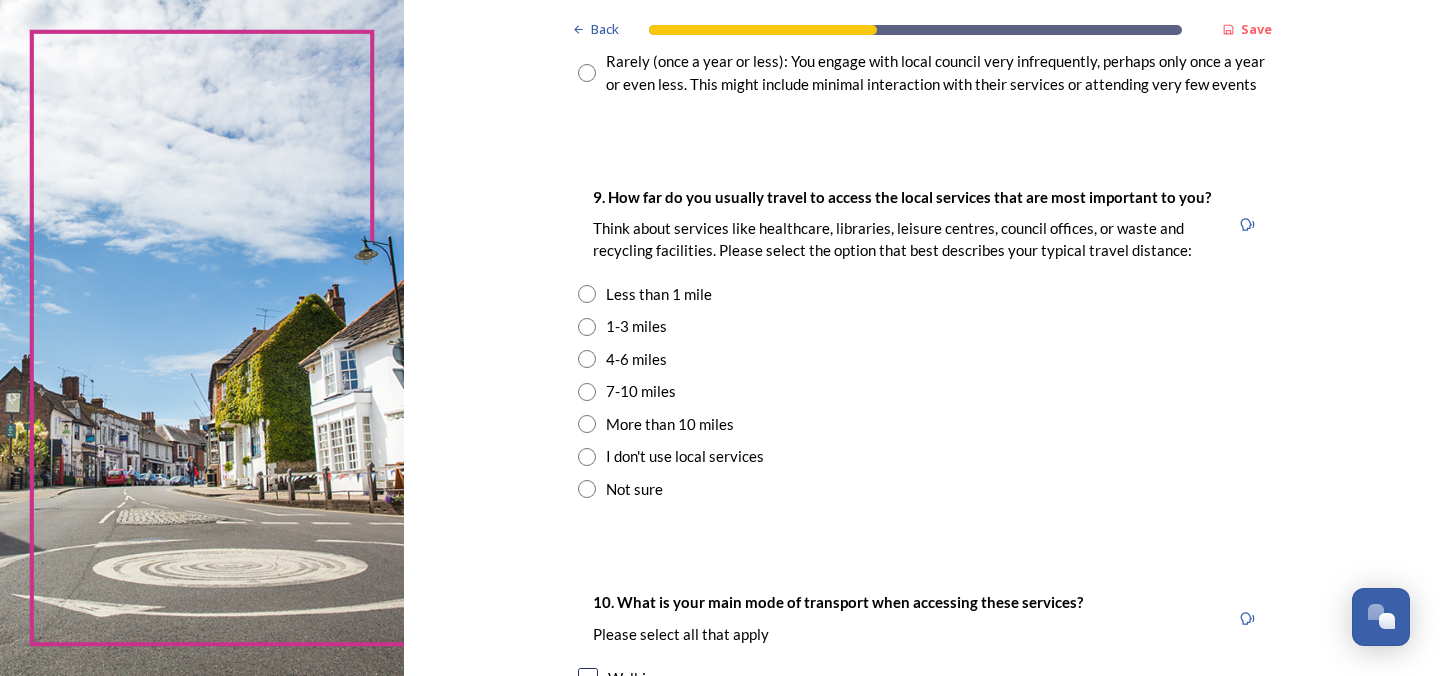 scroll, scrollTop: 1342, scrollLeft: 0, axis: vertical 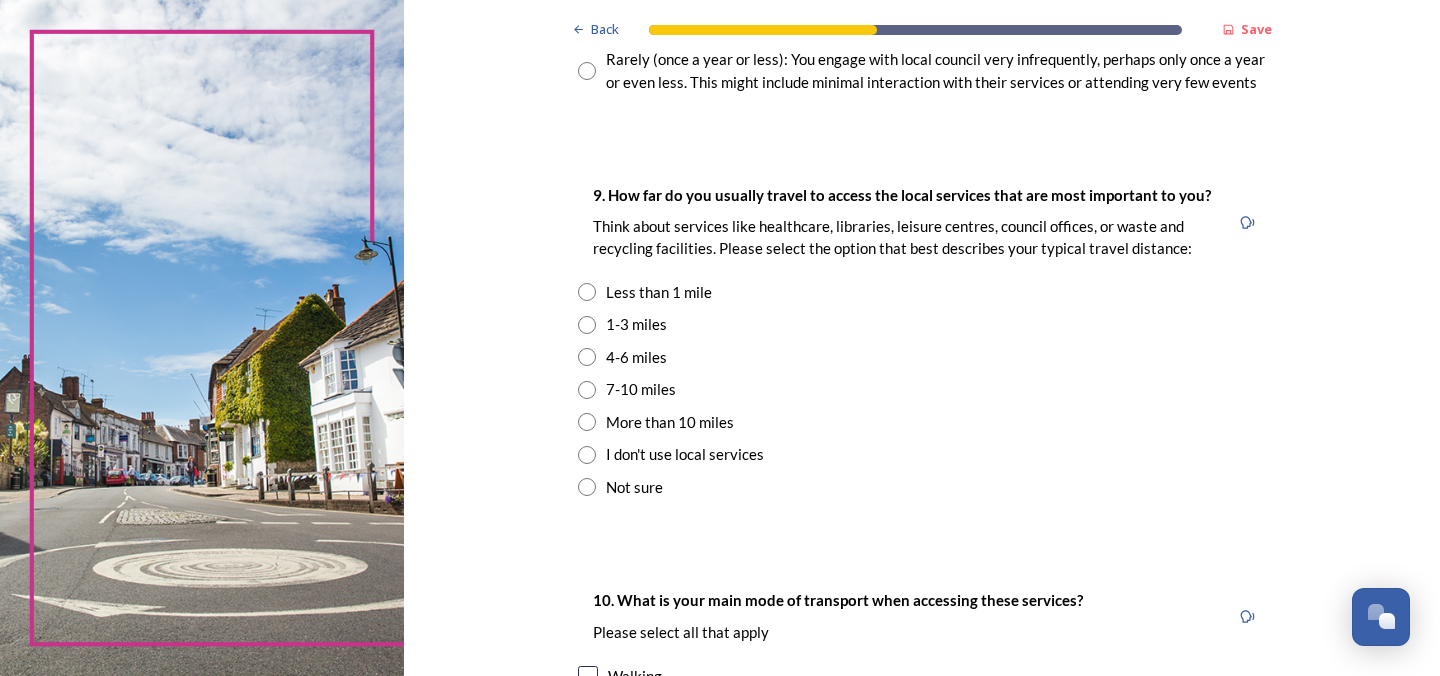 click at bounding box center [587, 357] 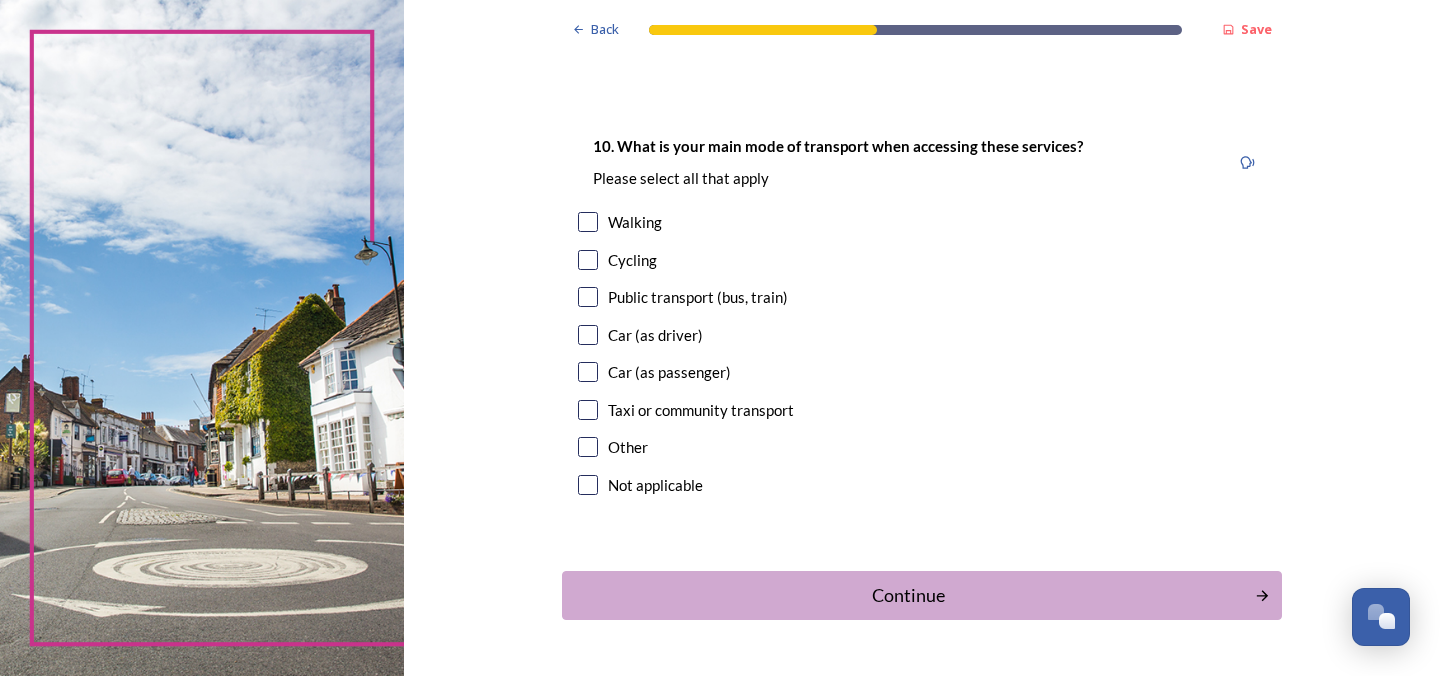 scroll, scrollTop: 1801, scrollLeft: 0, axis: vertical 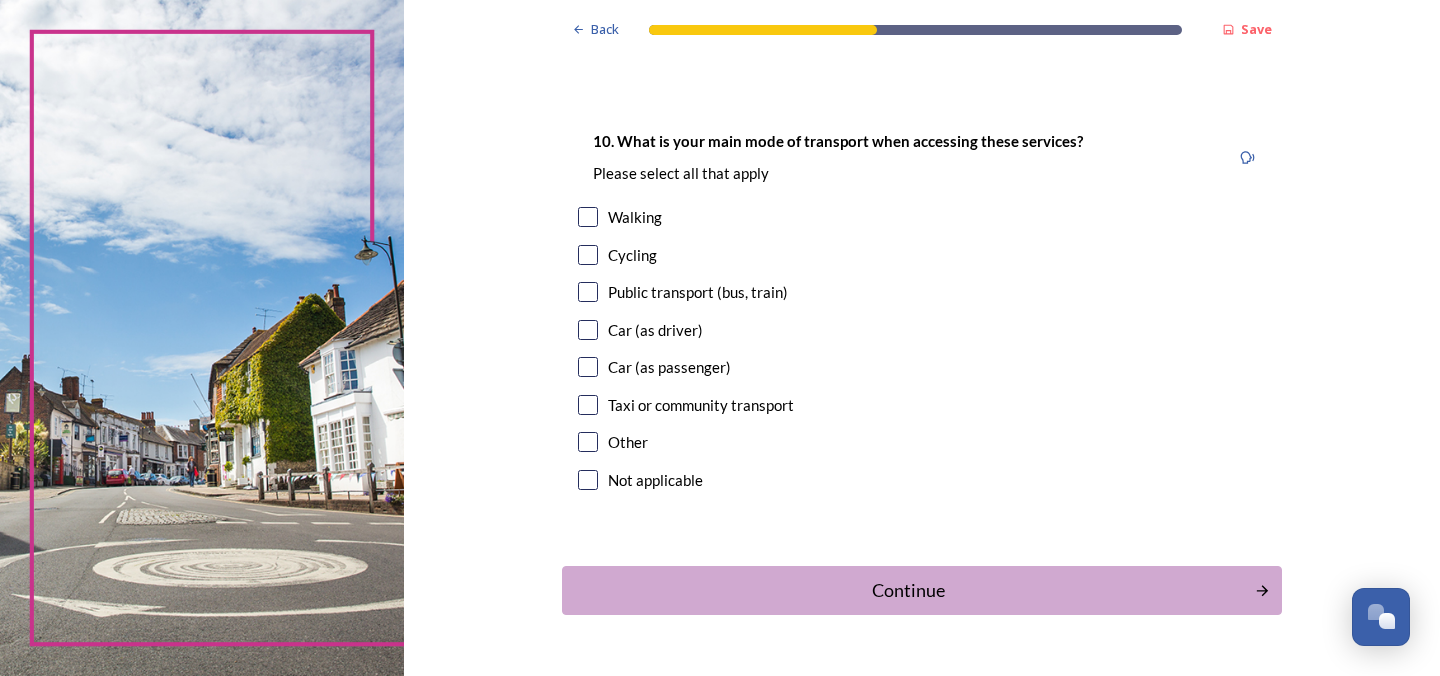click at bounding box center (588, 330) 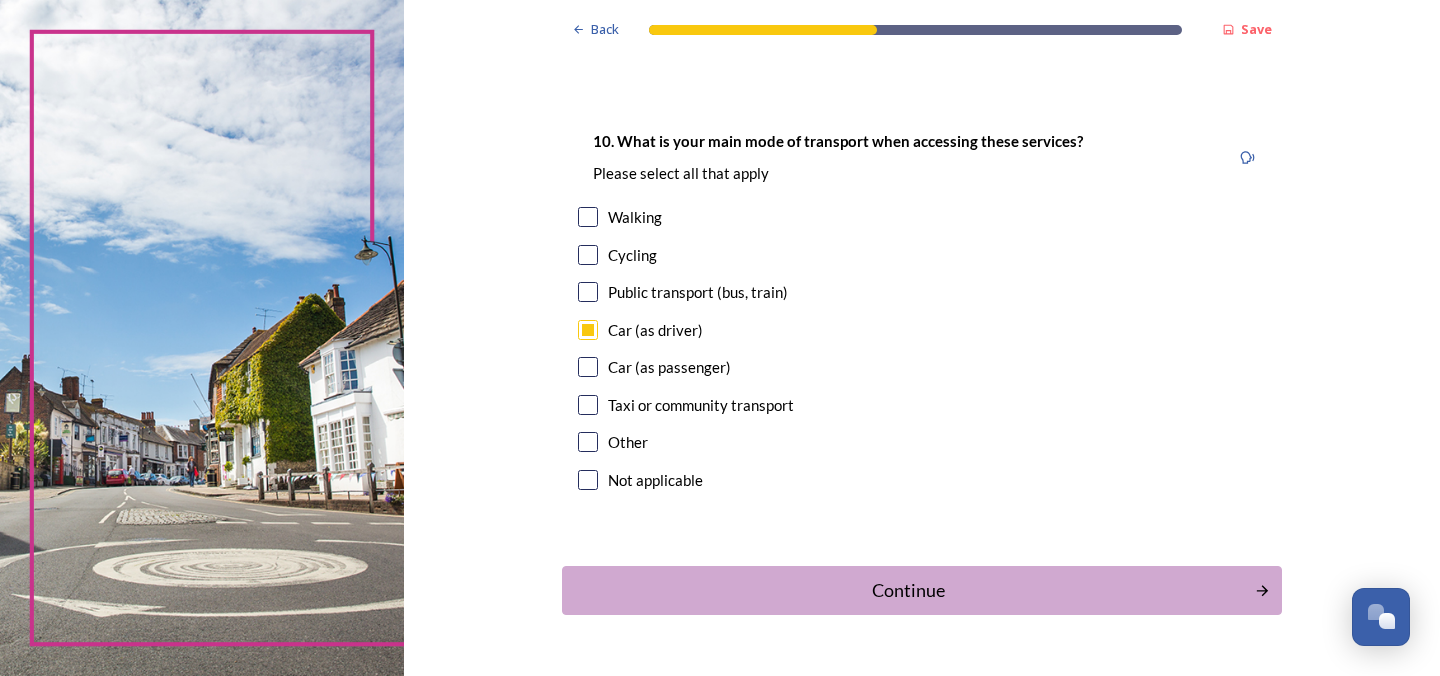 click at bounding box center (588, 217) 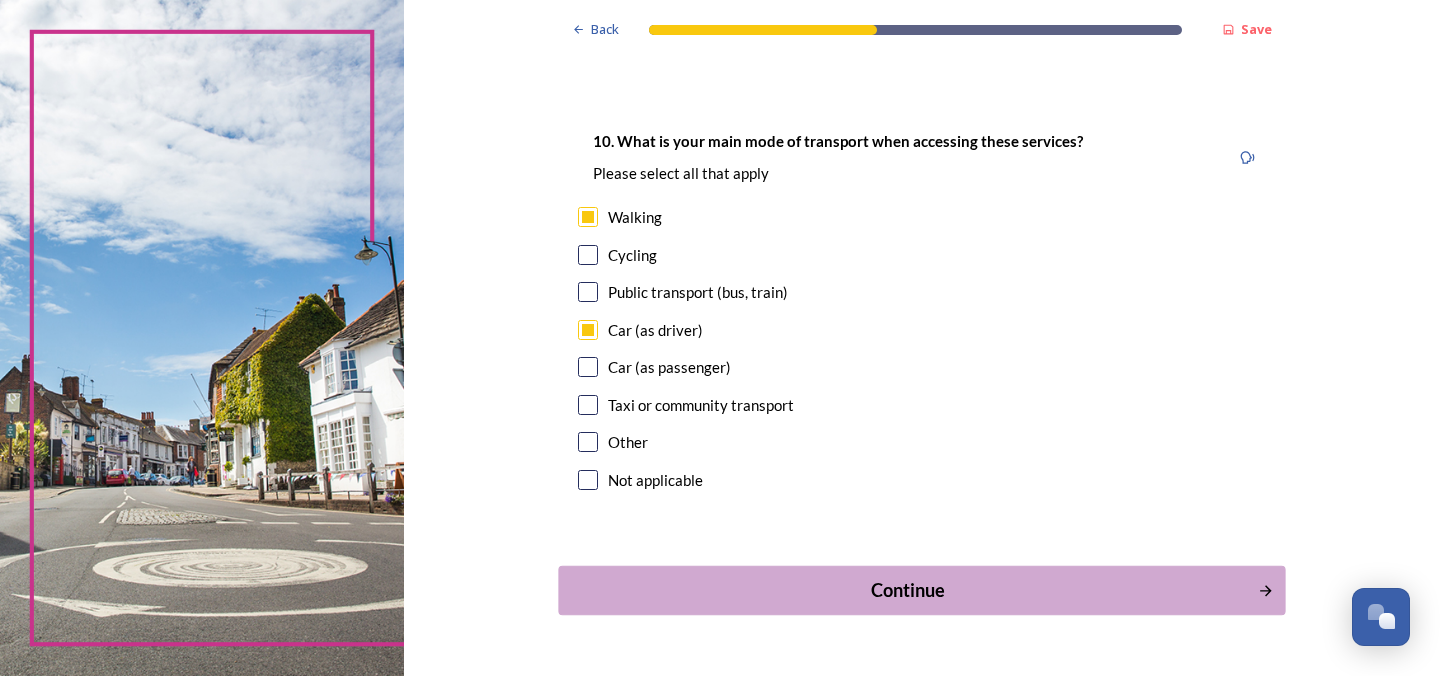 click on "Continue" at bounding box center (907, 590) 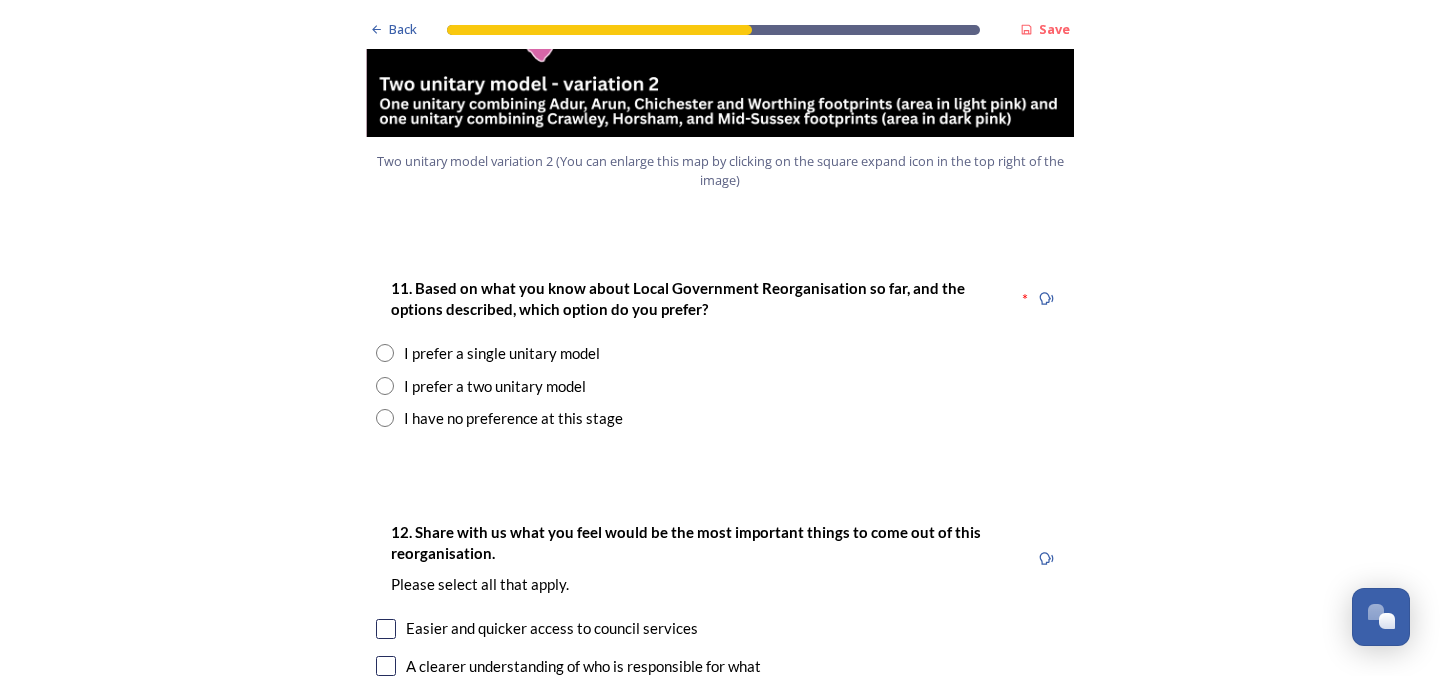 scroll, scrollTop: 2527, scrollLeft: 0, axis: vertical 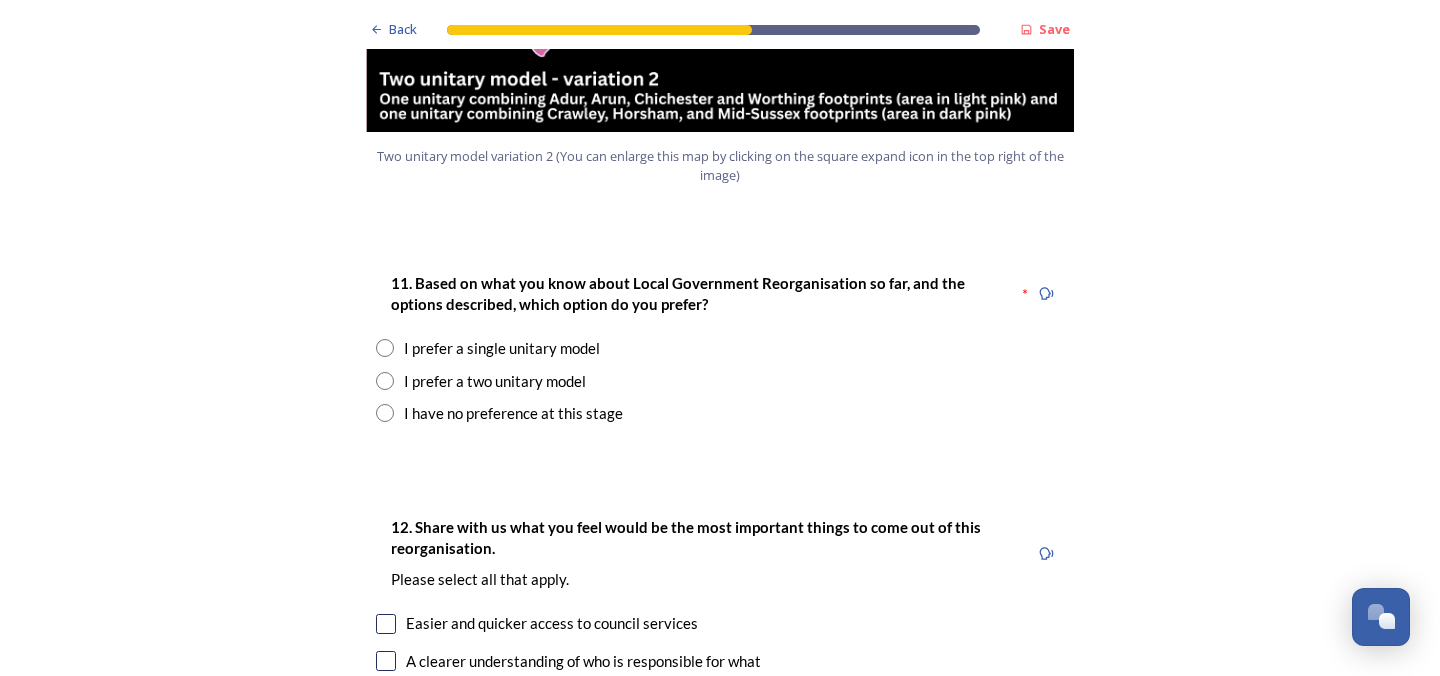 click at bounding box center (385, 381) 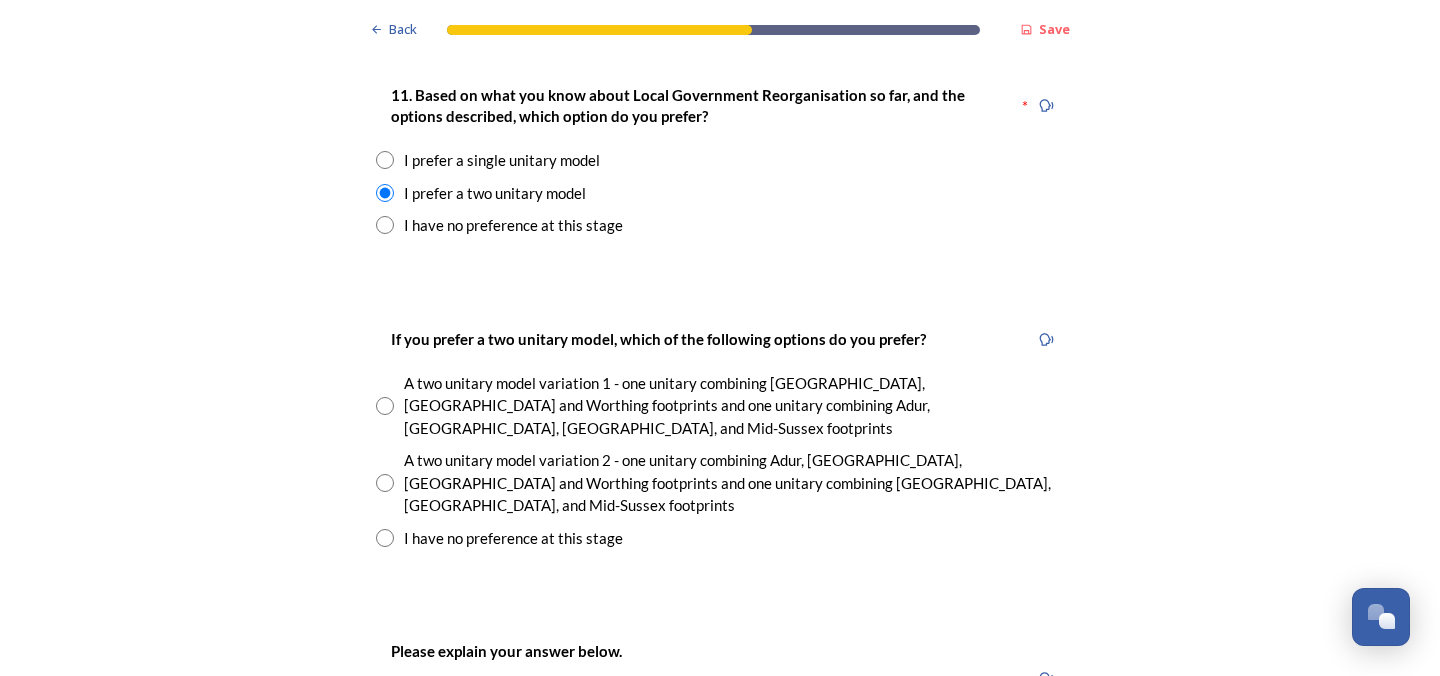 scroll, scrollTop: 2717, scrollLeft: 0, axis: vertical 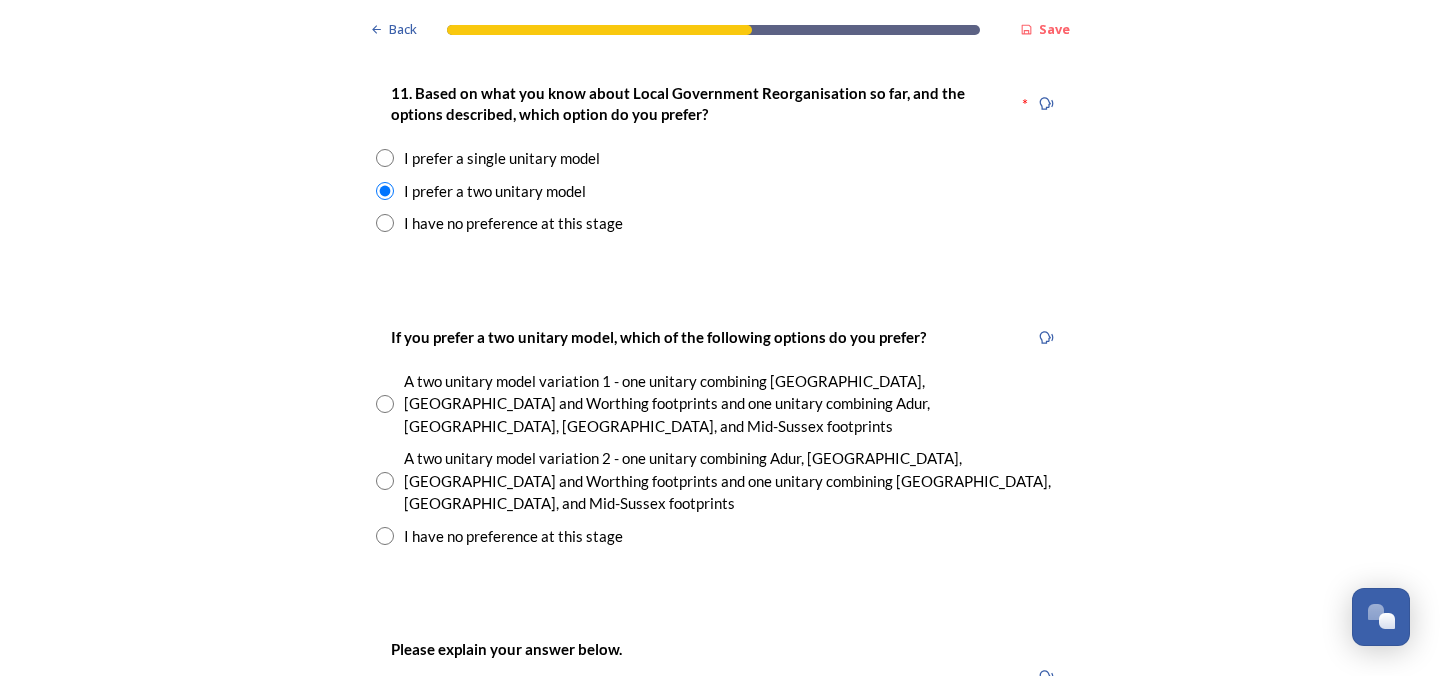 click at bounding box center [385, 404] 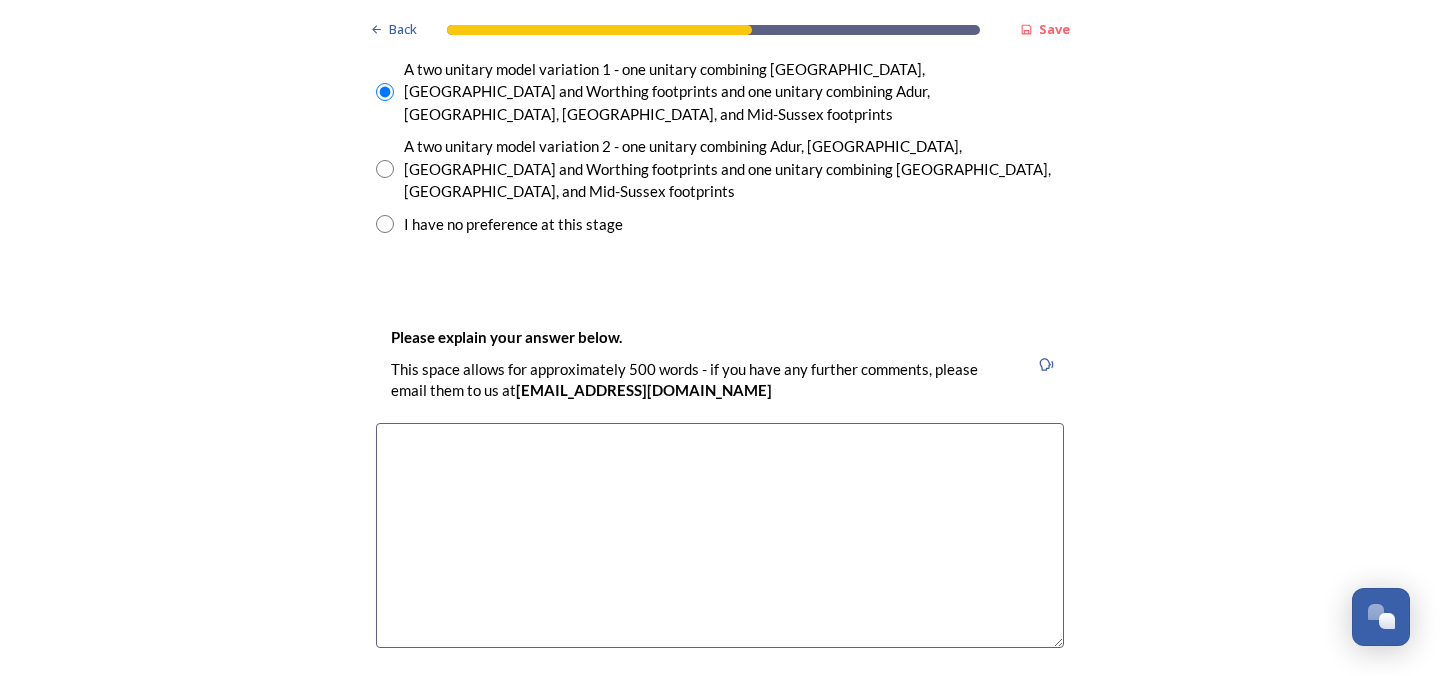 scroll, scrollTop: 3027, scrollLeft: 0, axis: vertical 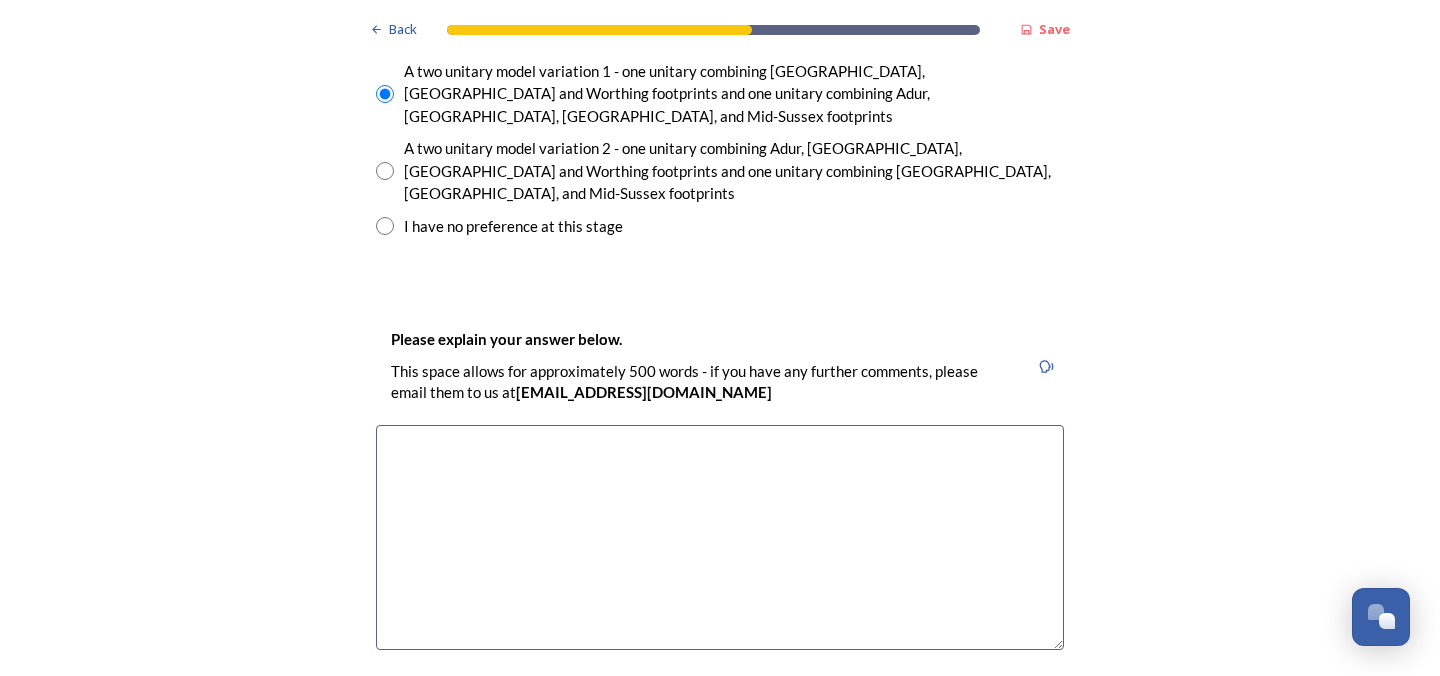 click at bounding box center (720, 537) 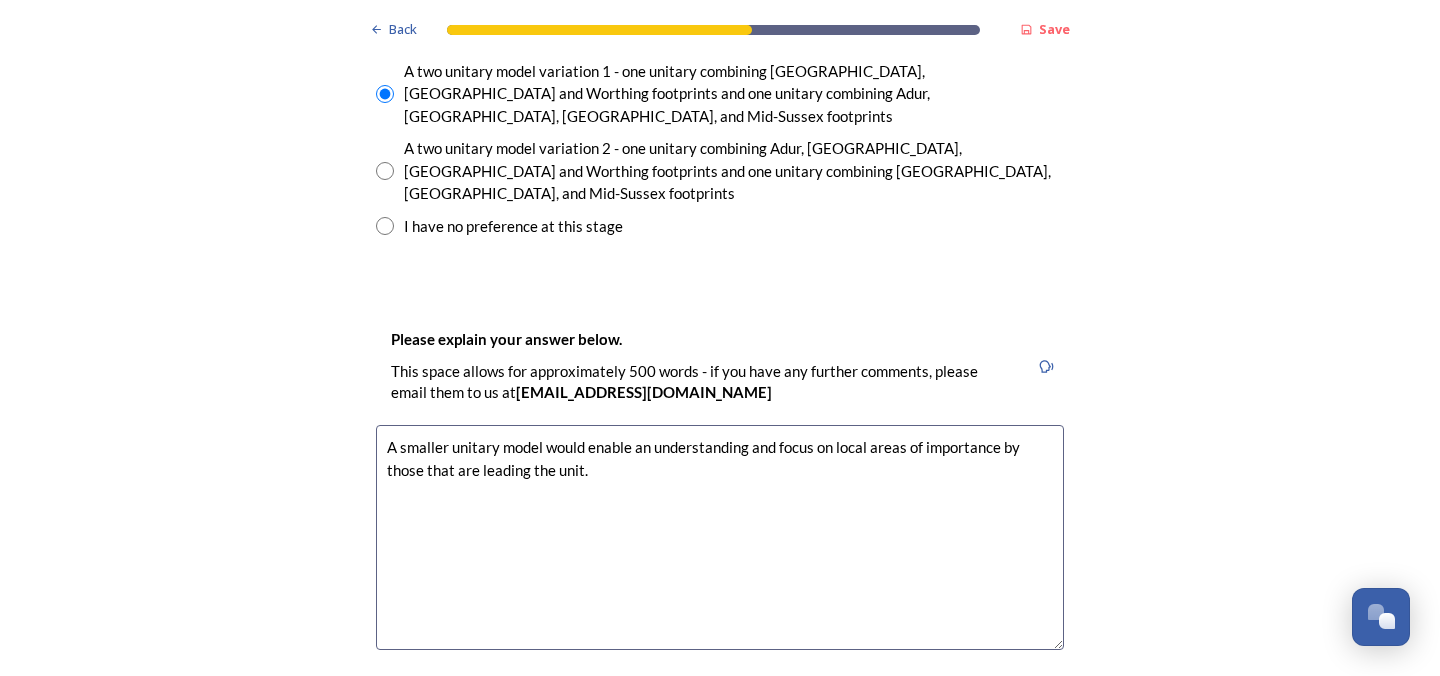 click on "A smaller unitary model would enable an understanding and focus on local areas of importance by those that are leading the unit." at bounding box center [720, 537] 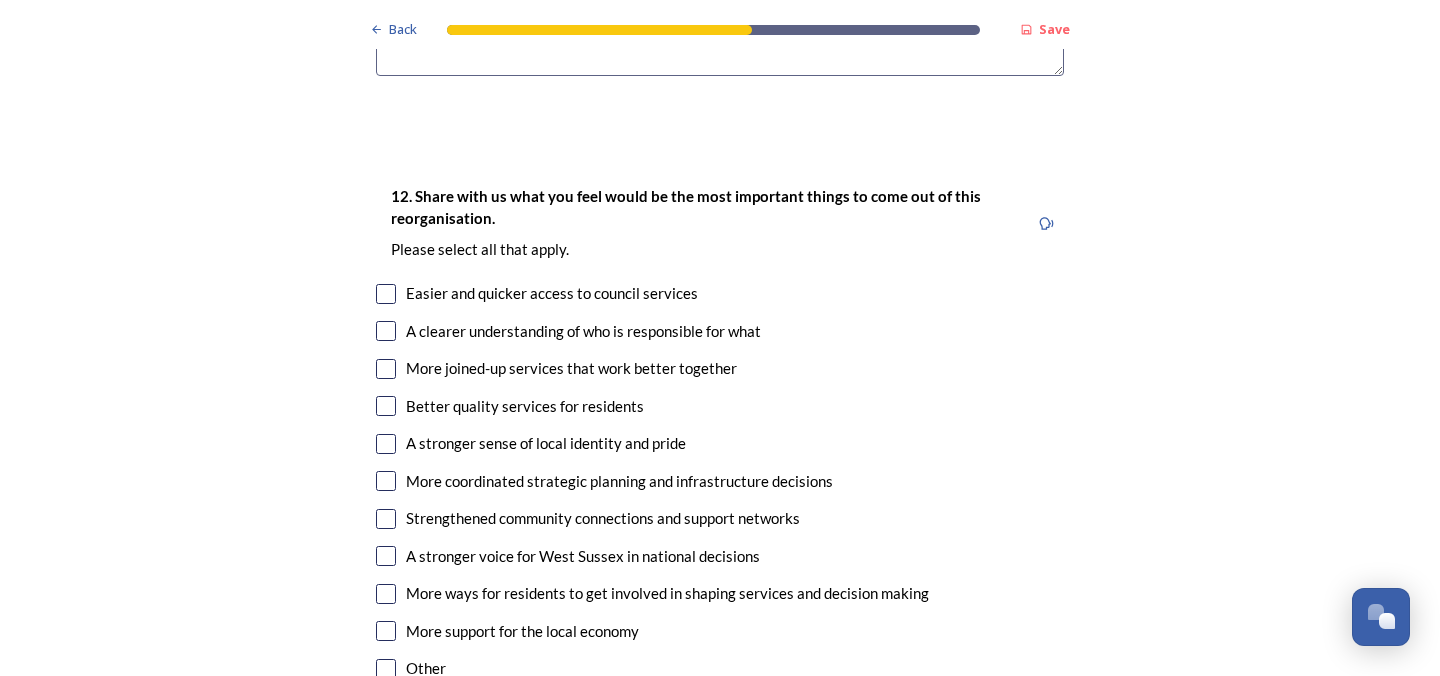 scroll, scrollTop: 3603, scrollLeft: 0, axis: vertical 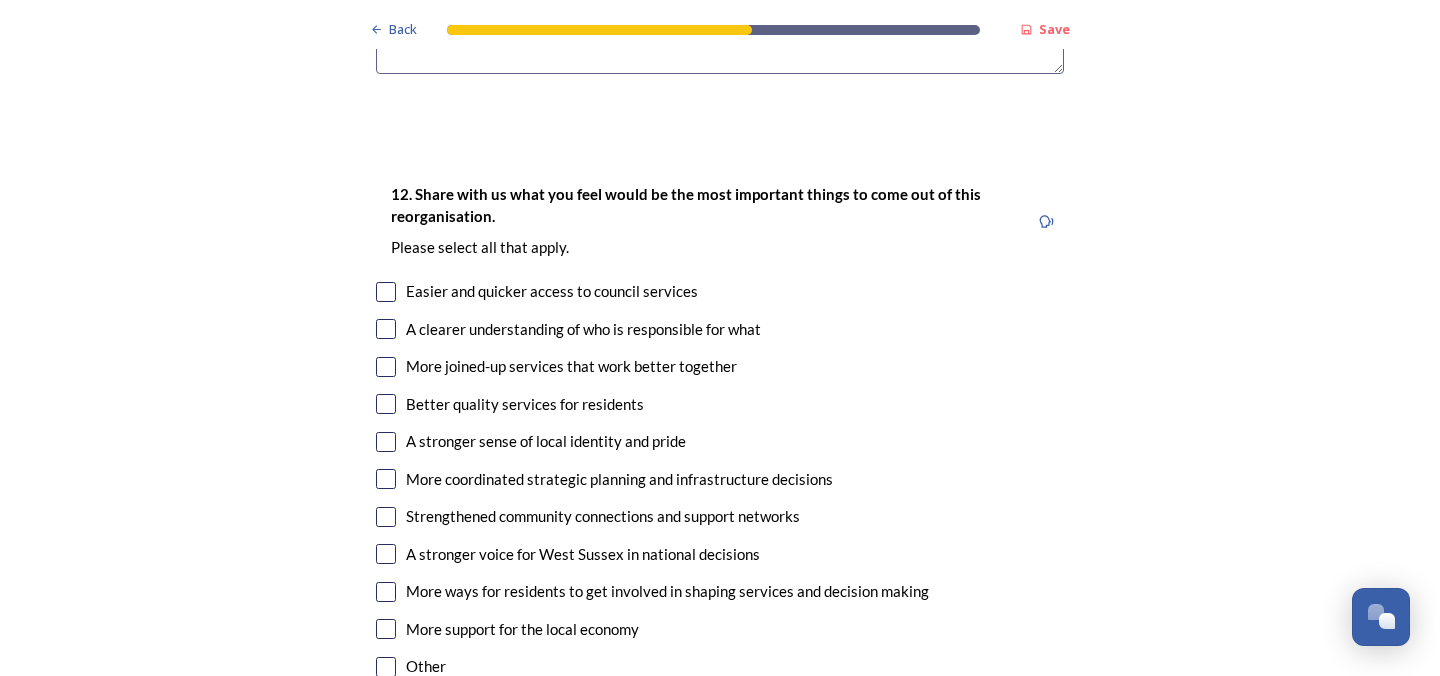 type on "A smaller unitary model would enable a greater understanding and focus on local areas of importance by those that are leading the unit." 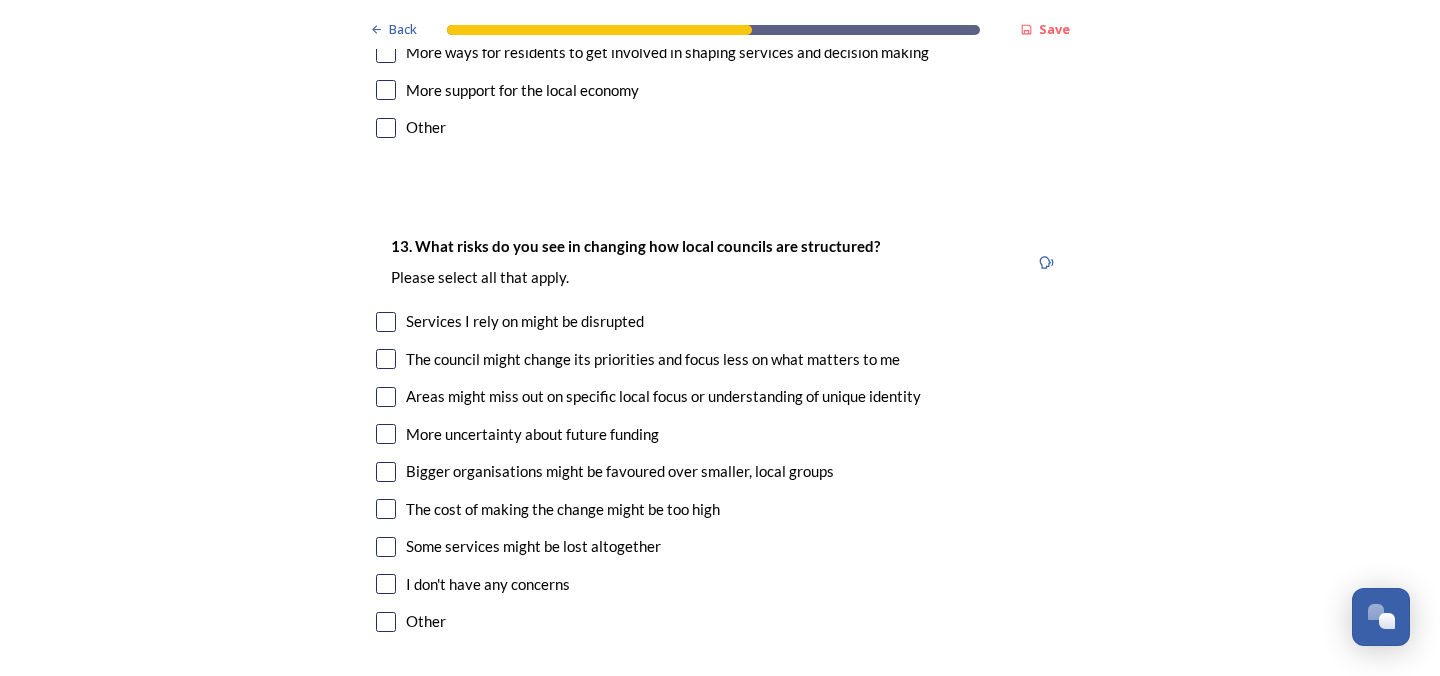 scroll, scrollTop: 4172, scrollLeft: 0, axis: vertical 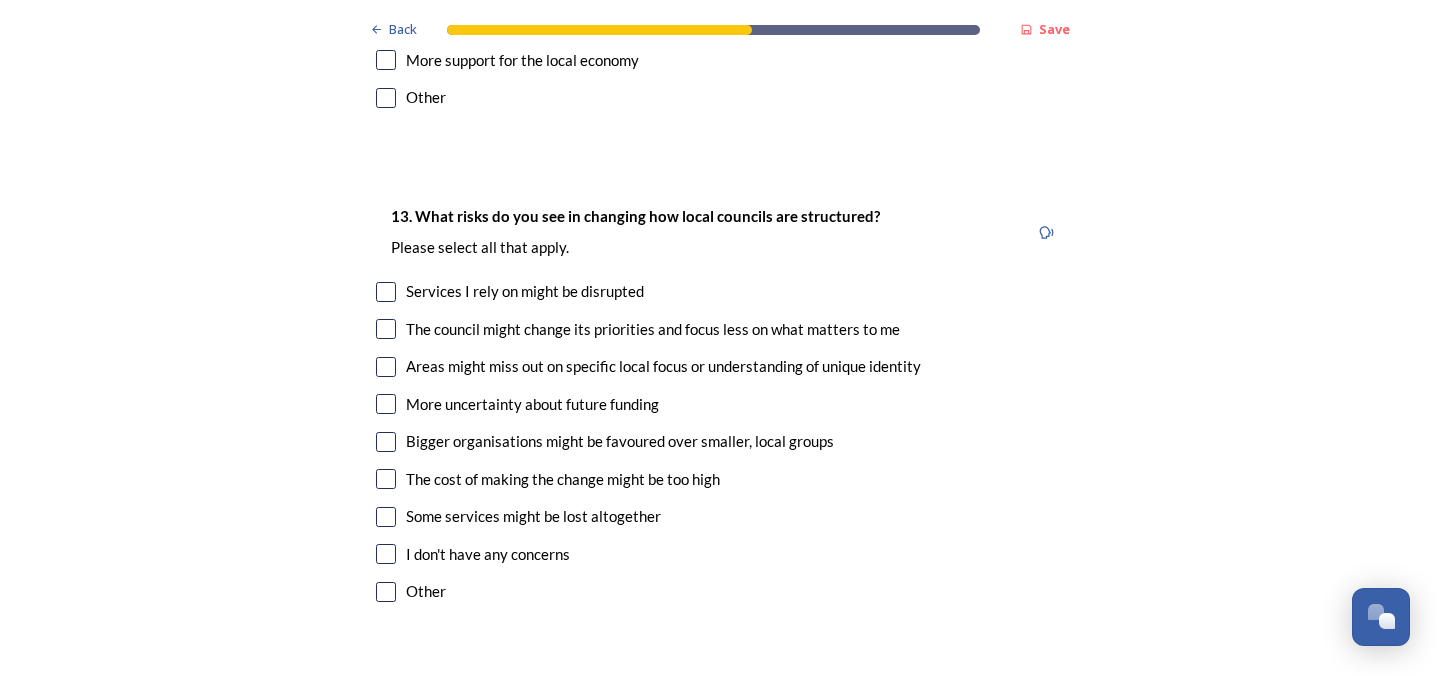click at bounding box center (386, 517) 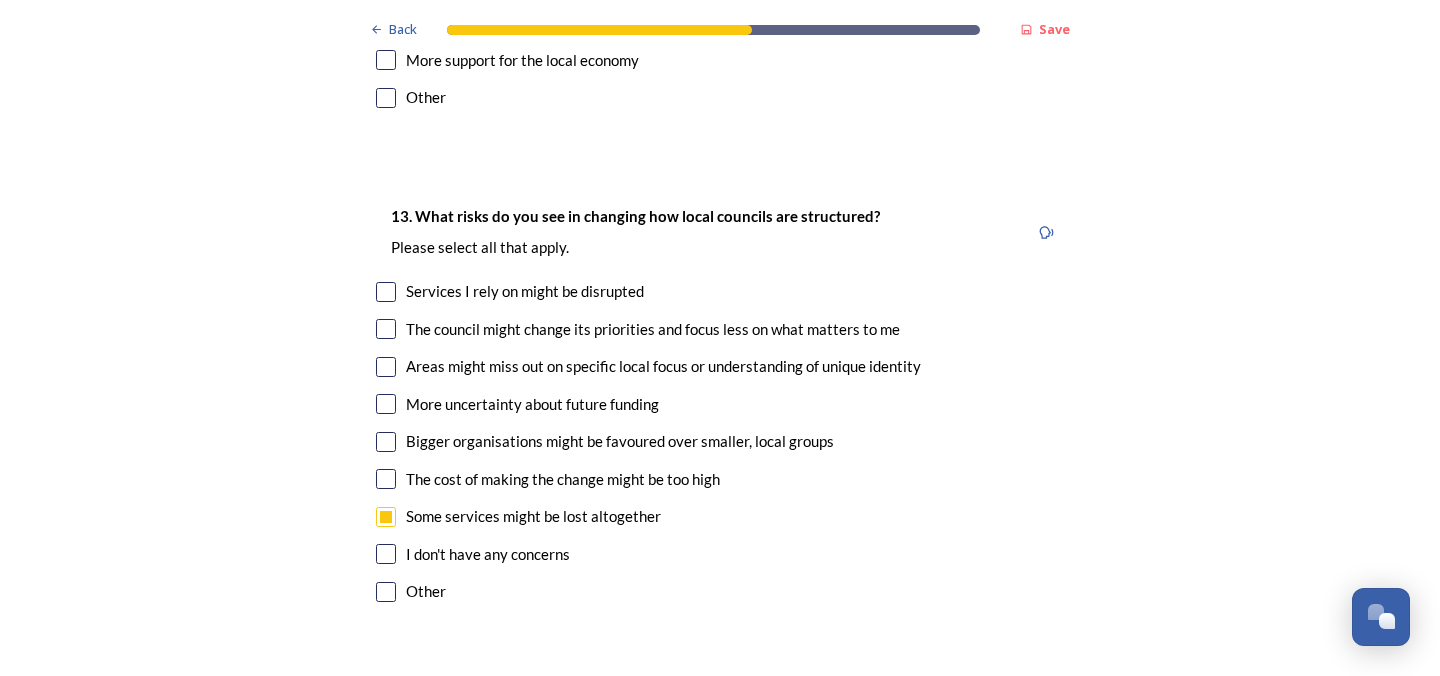 click at bounding box center (386, 479) 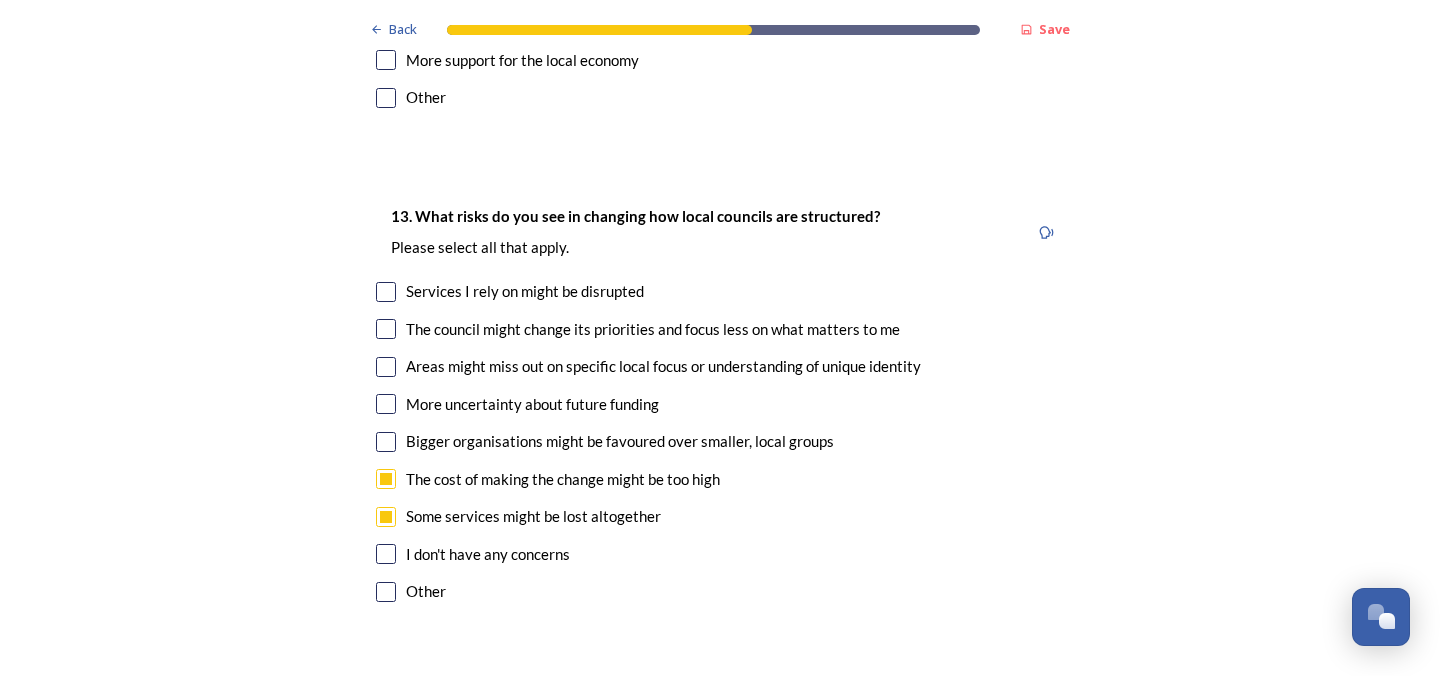 click at bounding box center (386, 442) 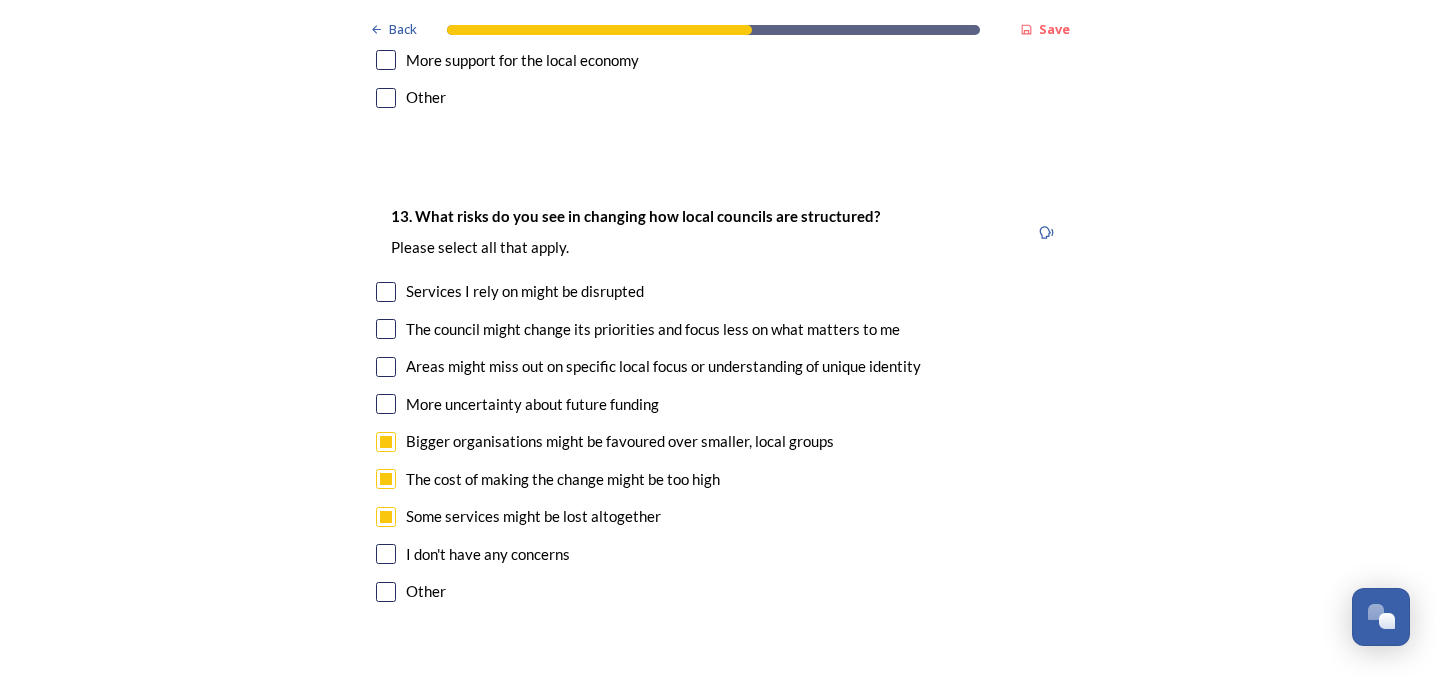 click at bounding box center (386, 367) 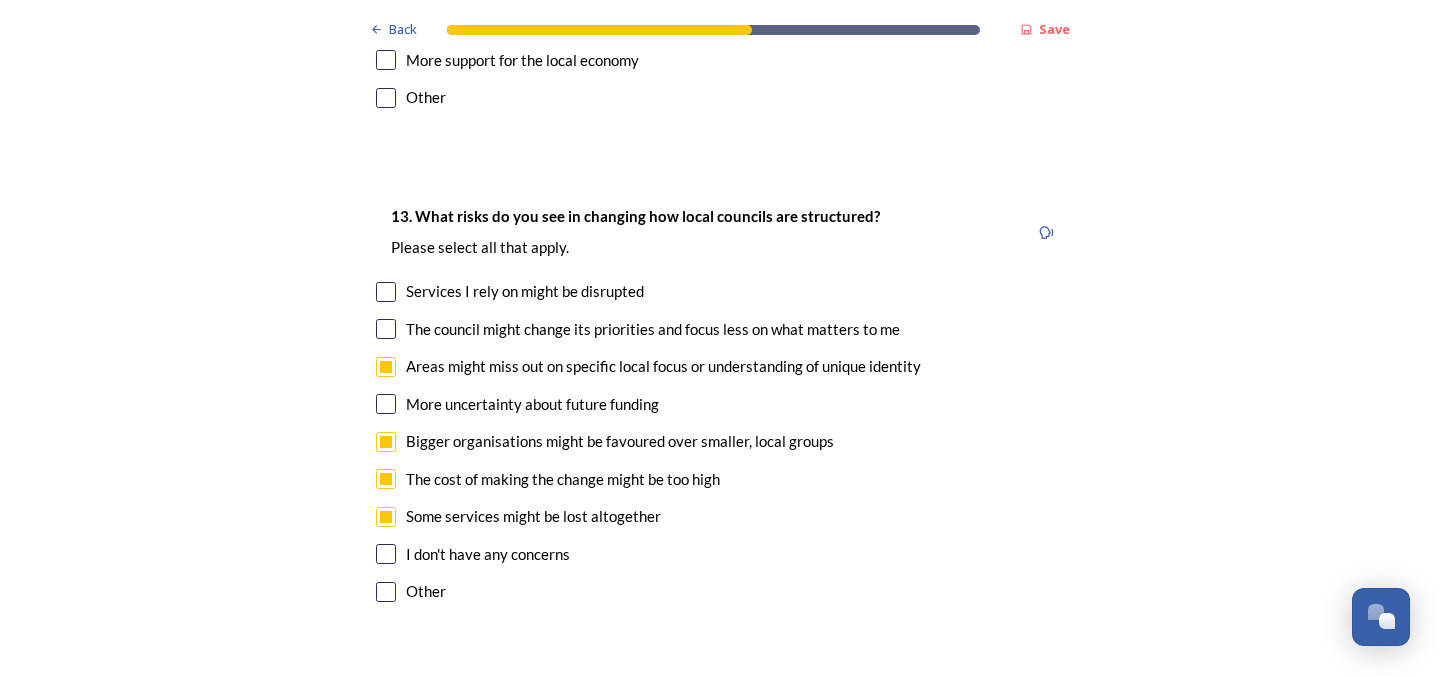 click at bounding box center [386, 329] 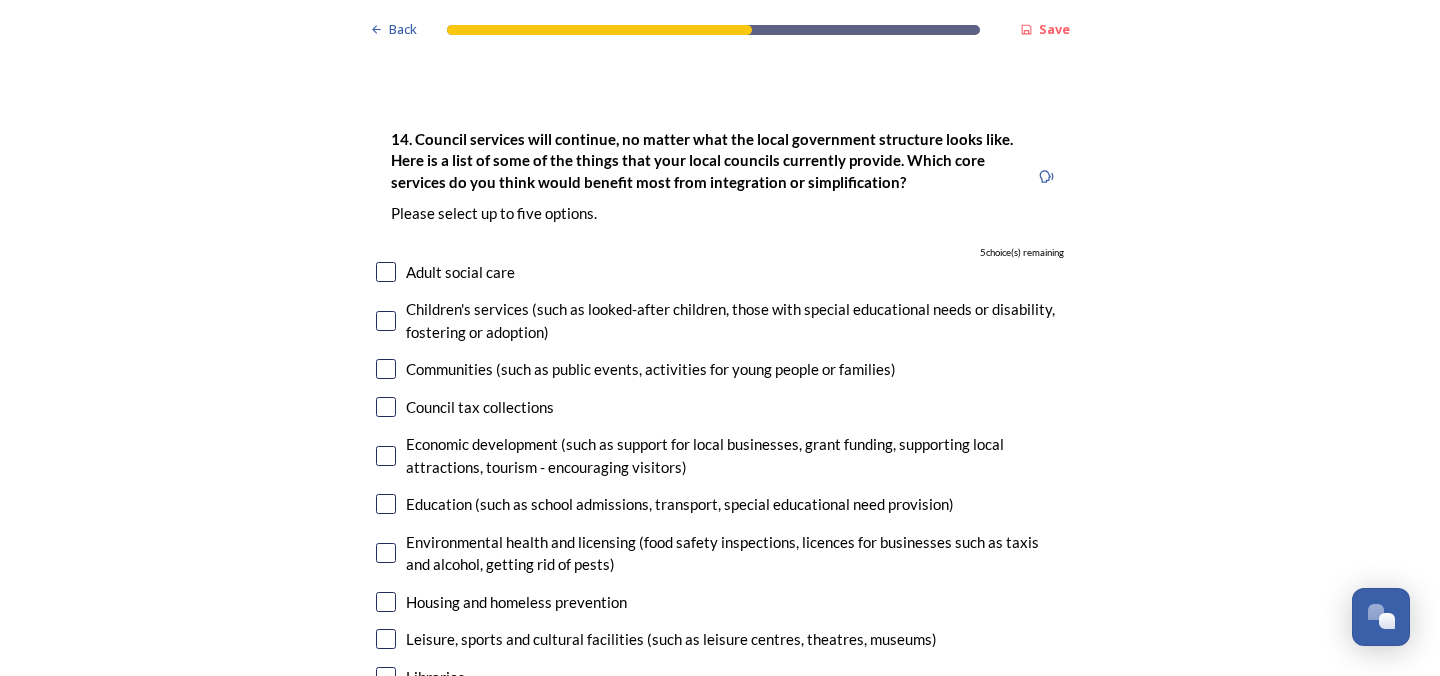 scroll, scrollTop: 4757, scrollLeft: 0, axis: vertical 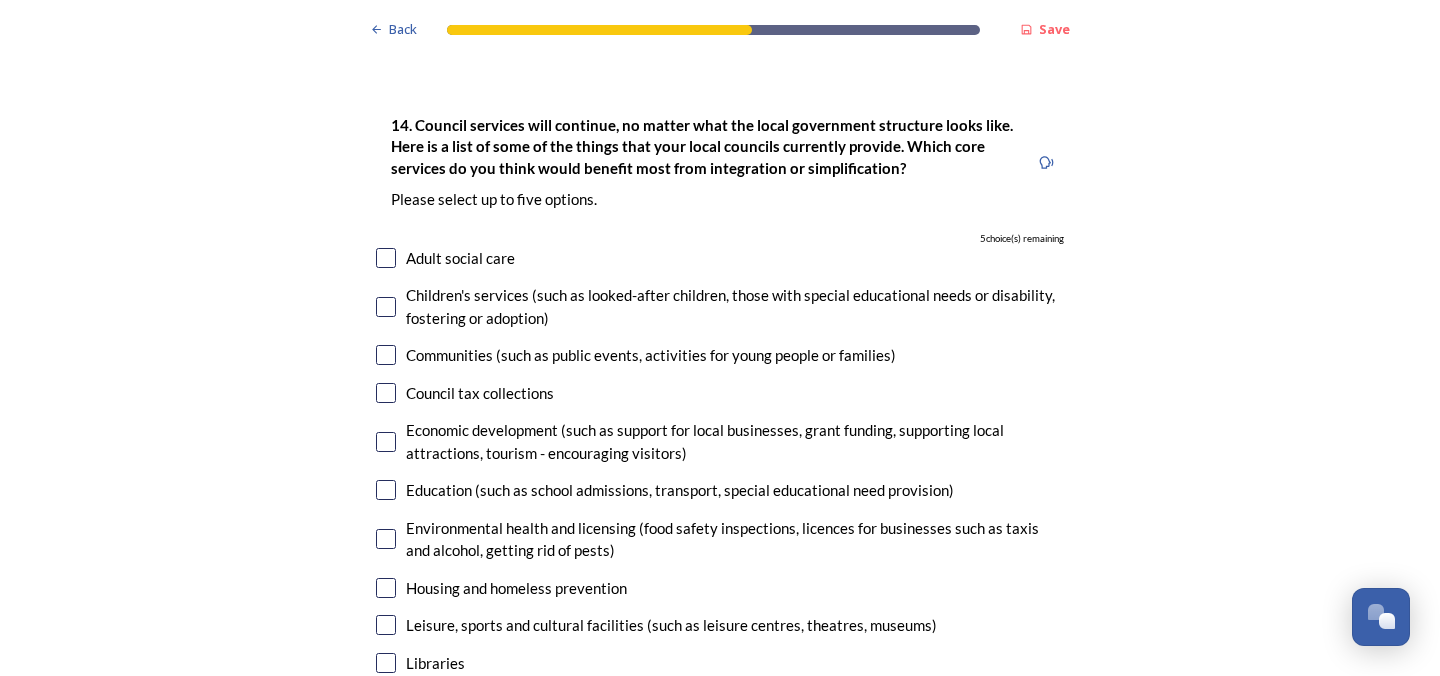 click at bounding box center [386, 258] 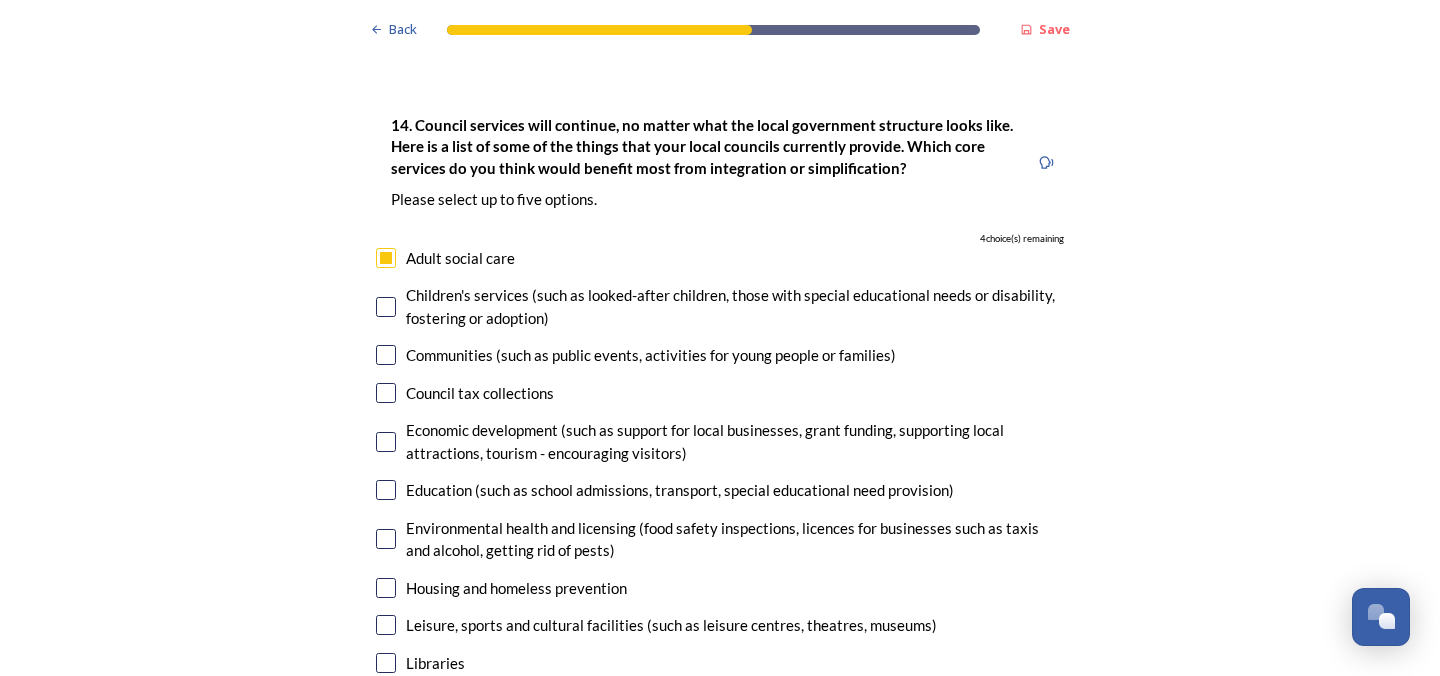 click at bounding box center (386, 307) 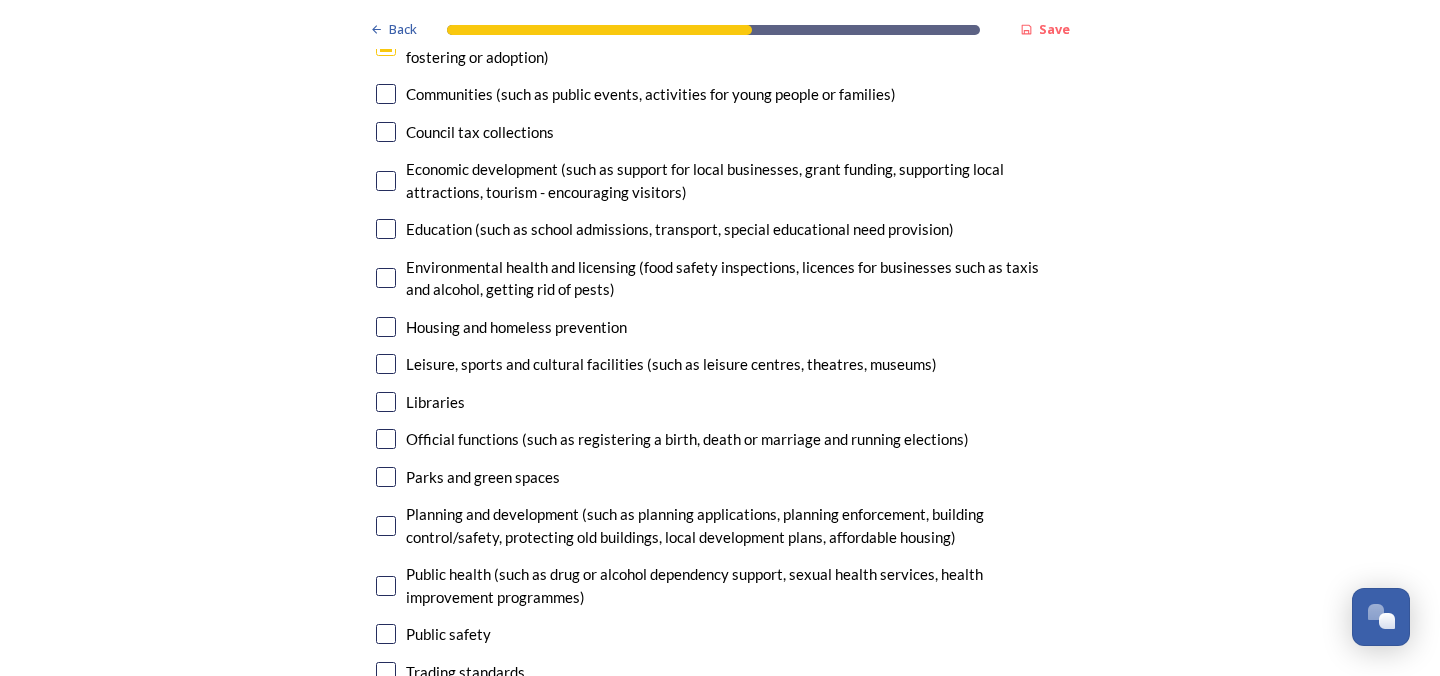 scroll, scrollTop: 5017, scrollLeft: 0, axis: vertical 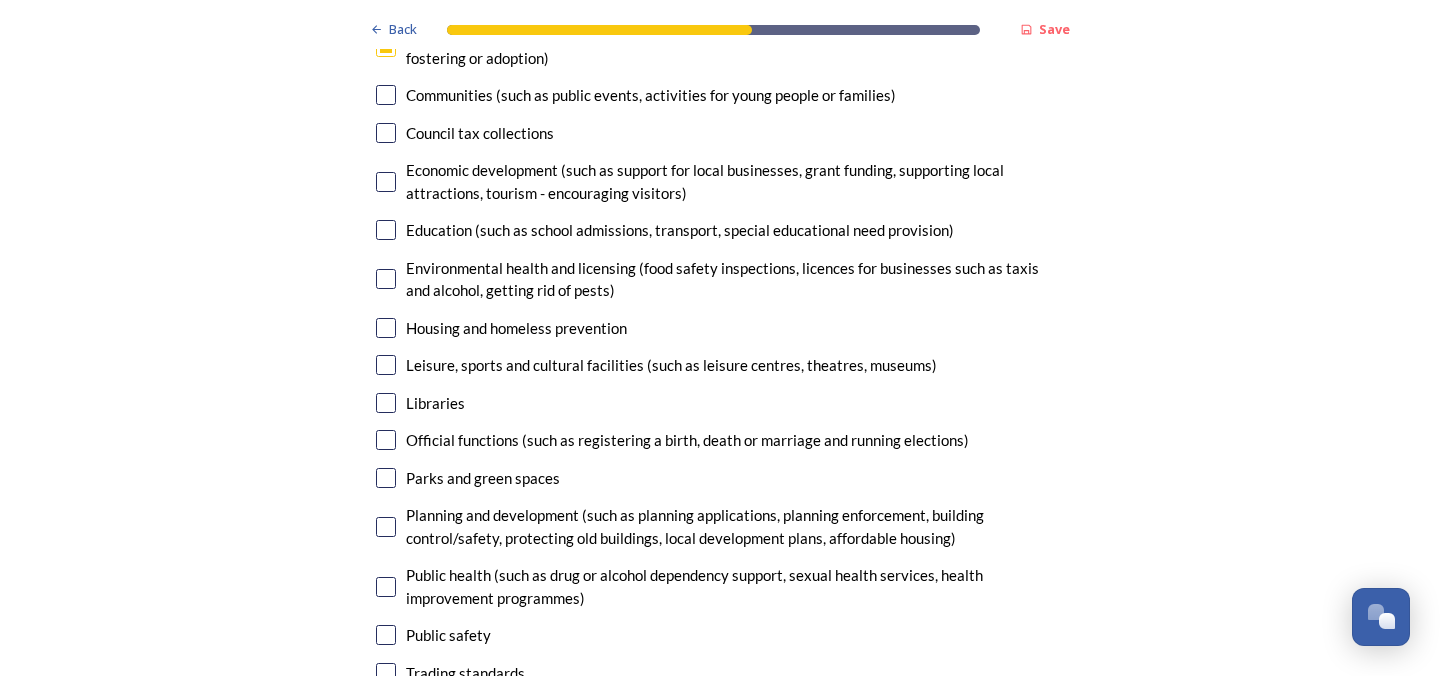 click at bounding box center (386, 587) 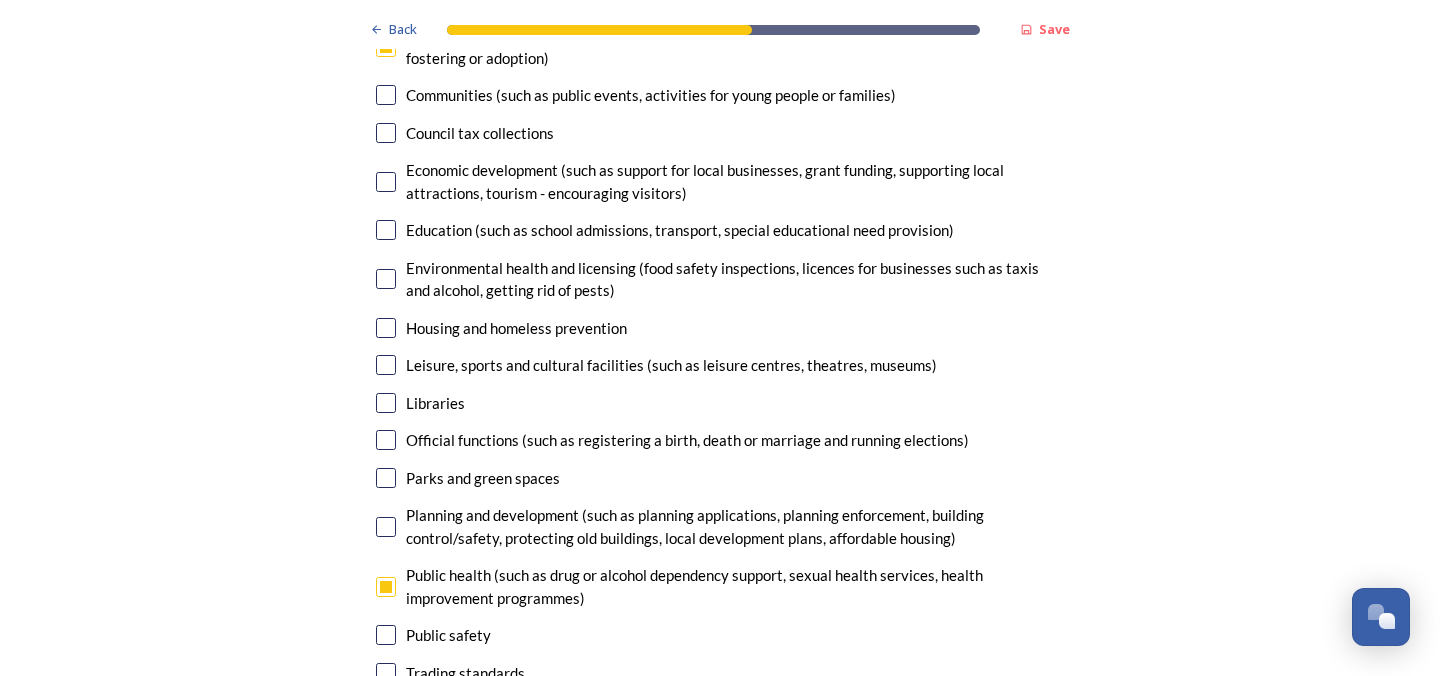 click at bounding box center [386, 635] 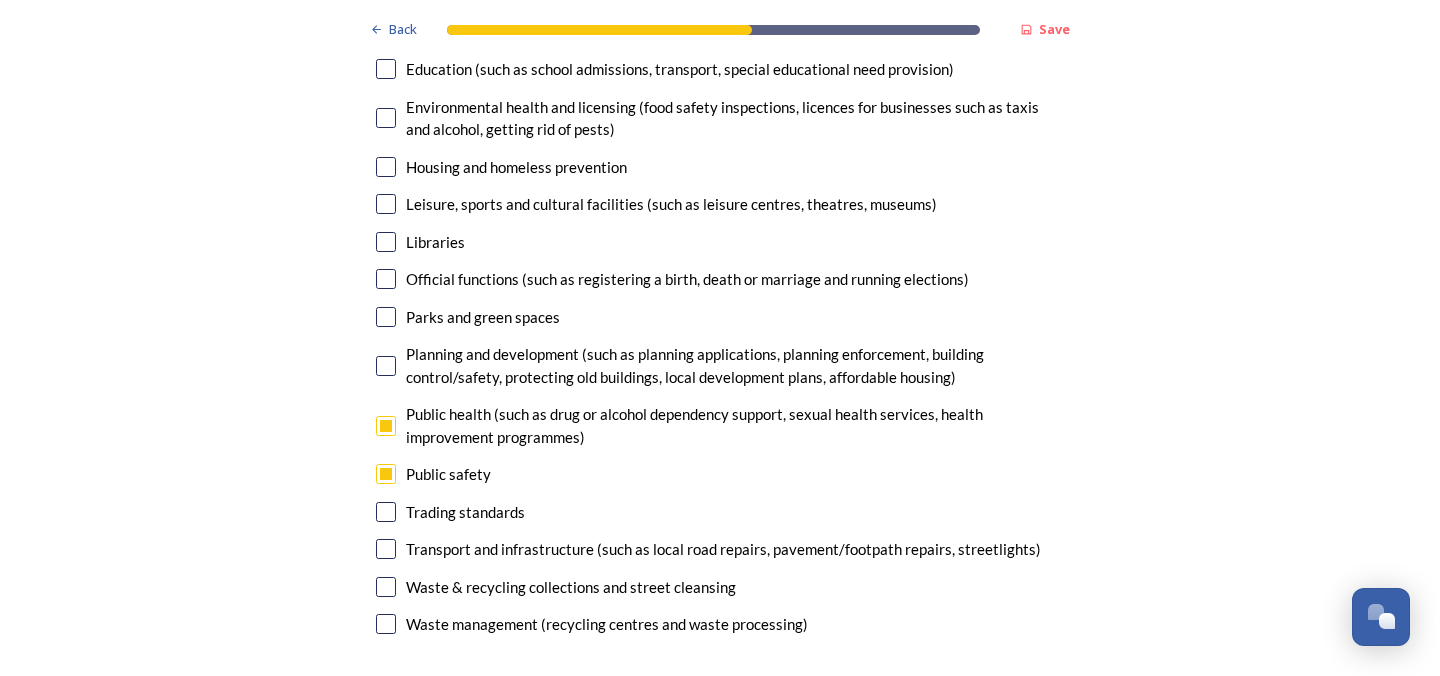 scroll, scrollTop: 5177, scrollLeft: 0, axis: vertical 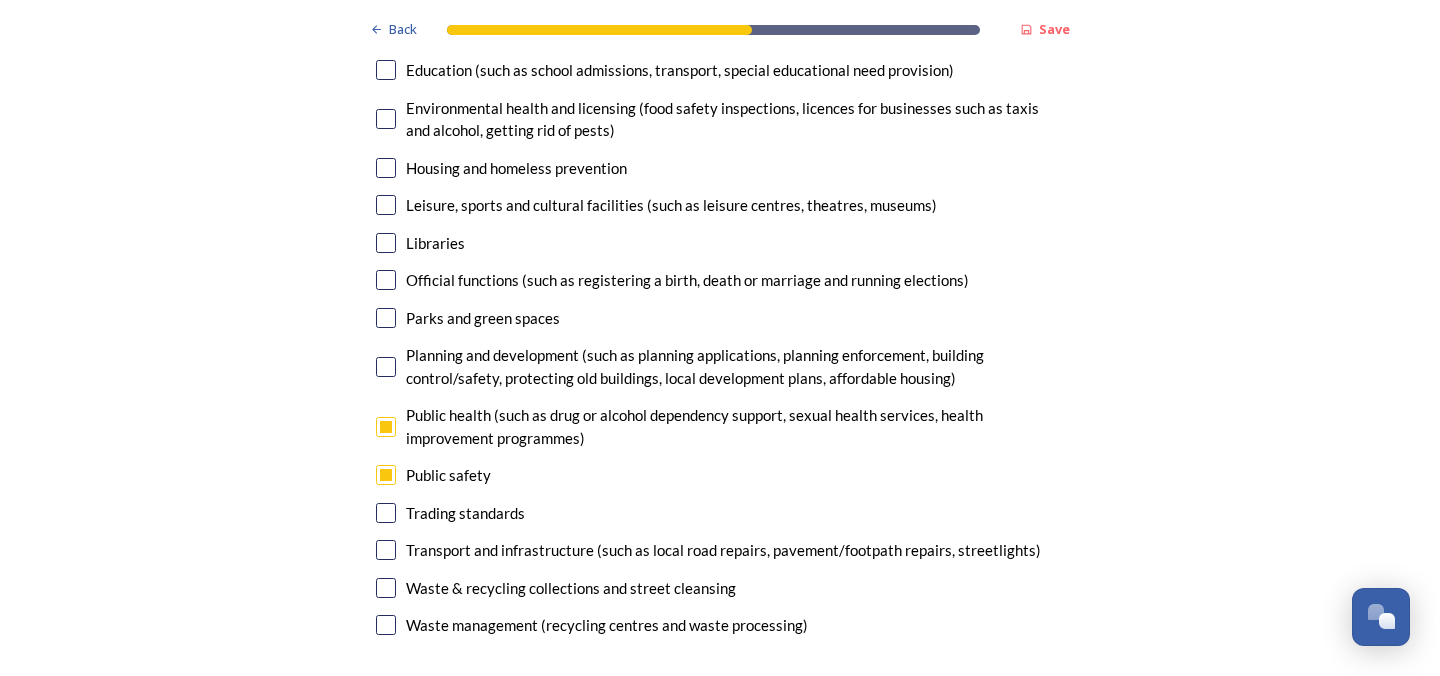 click at bounding box center [386, 550] 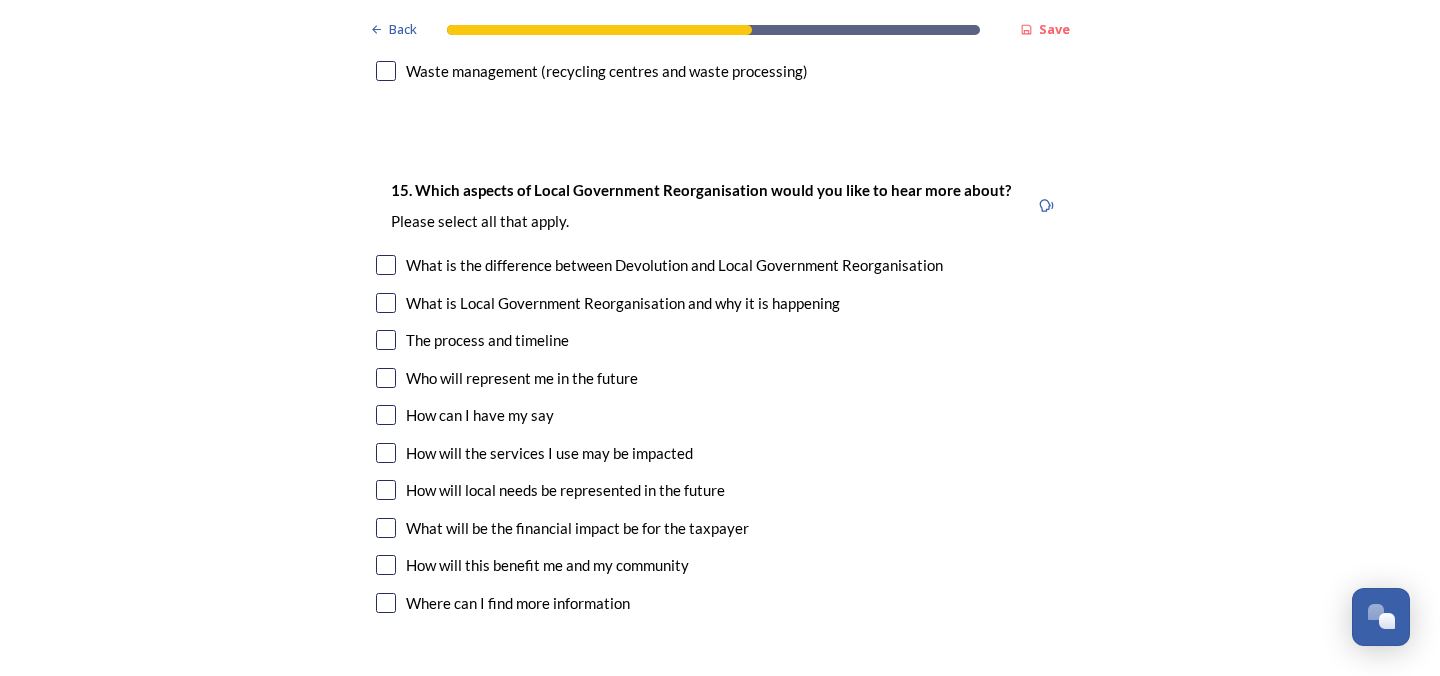 scroll, scrollTop: 5730, scrollLeft: 0, axis: vertical 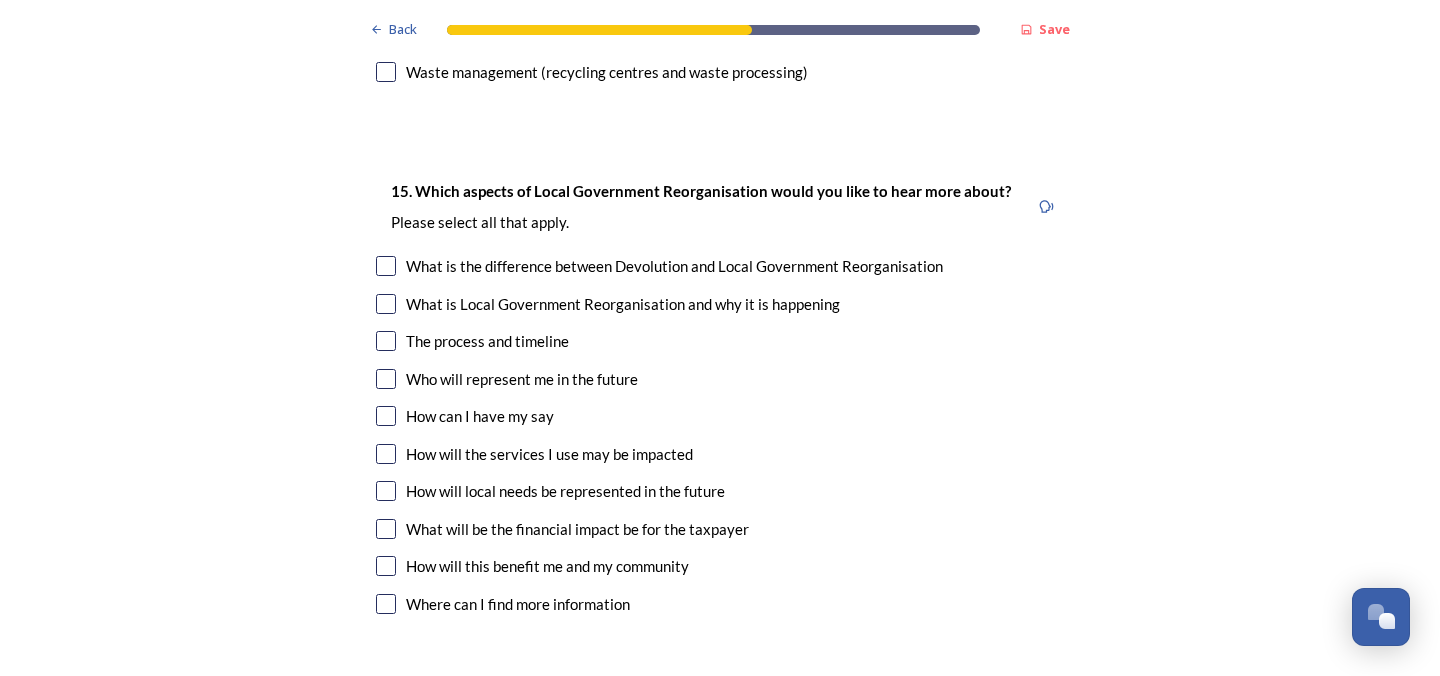 click at bounding box center [386, 304] 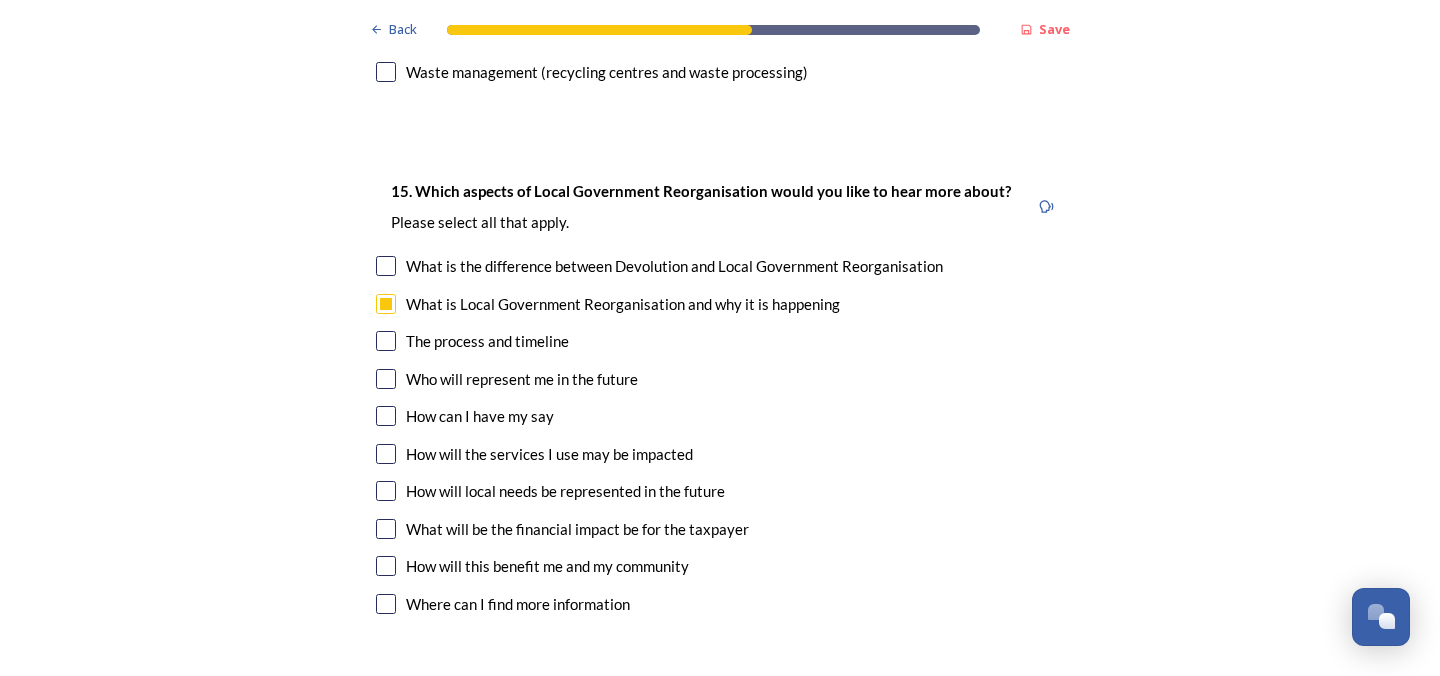 click at bounding box center [386, 379] 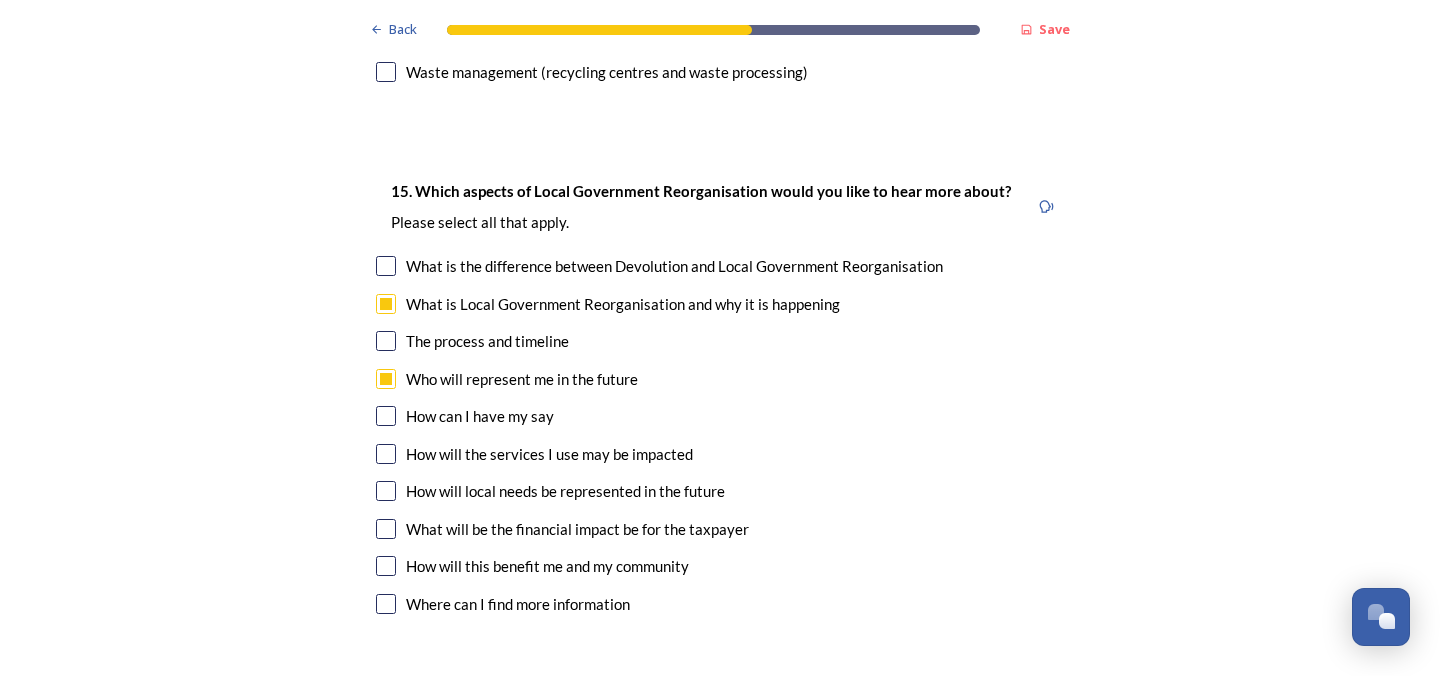 click at bounding box center (386, 454) 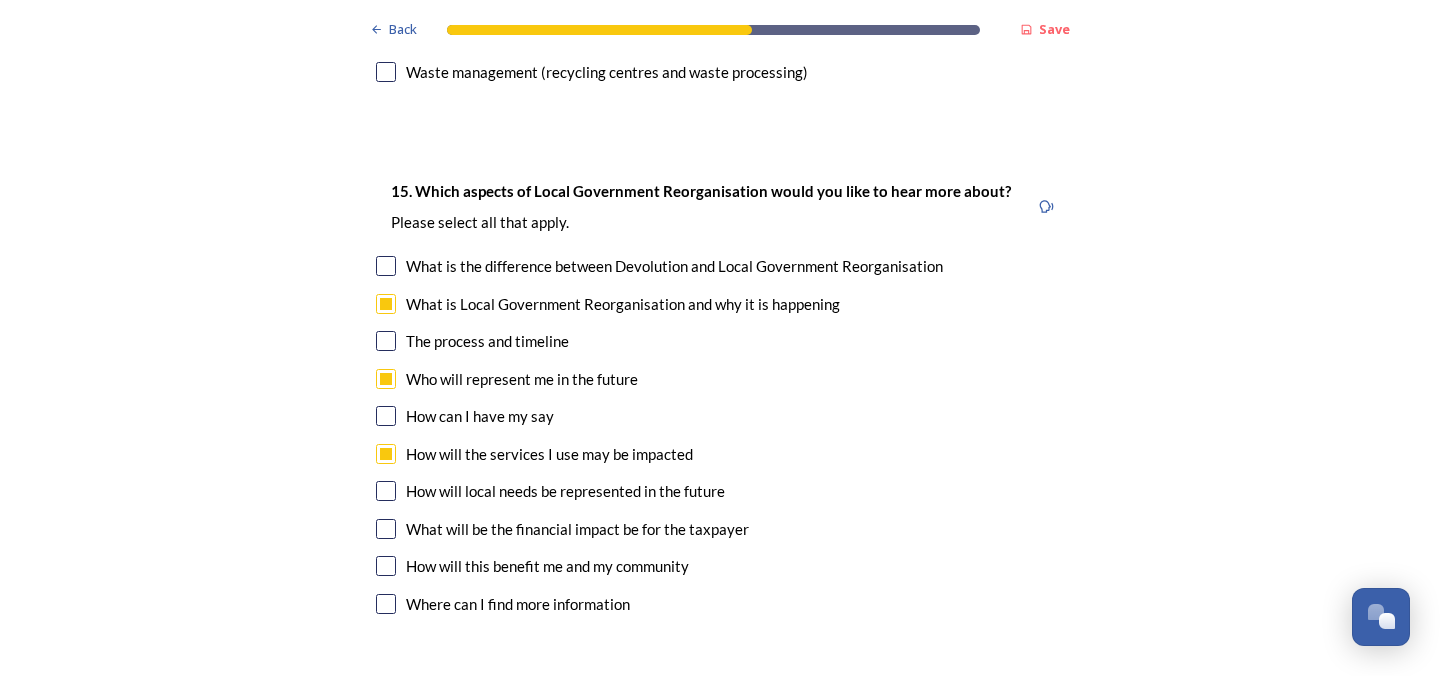 click at bounding box center [386, 491] 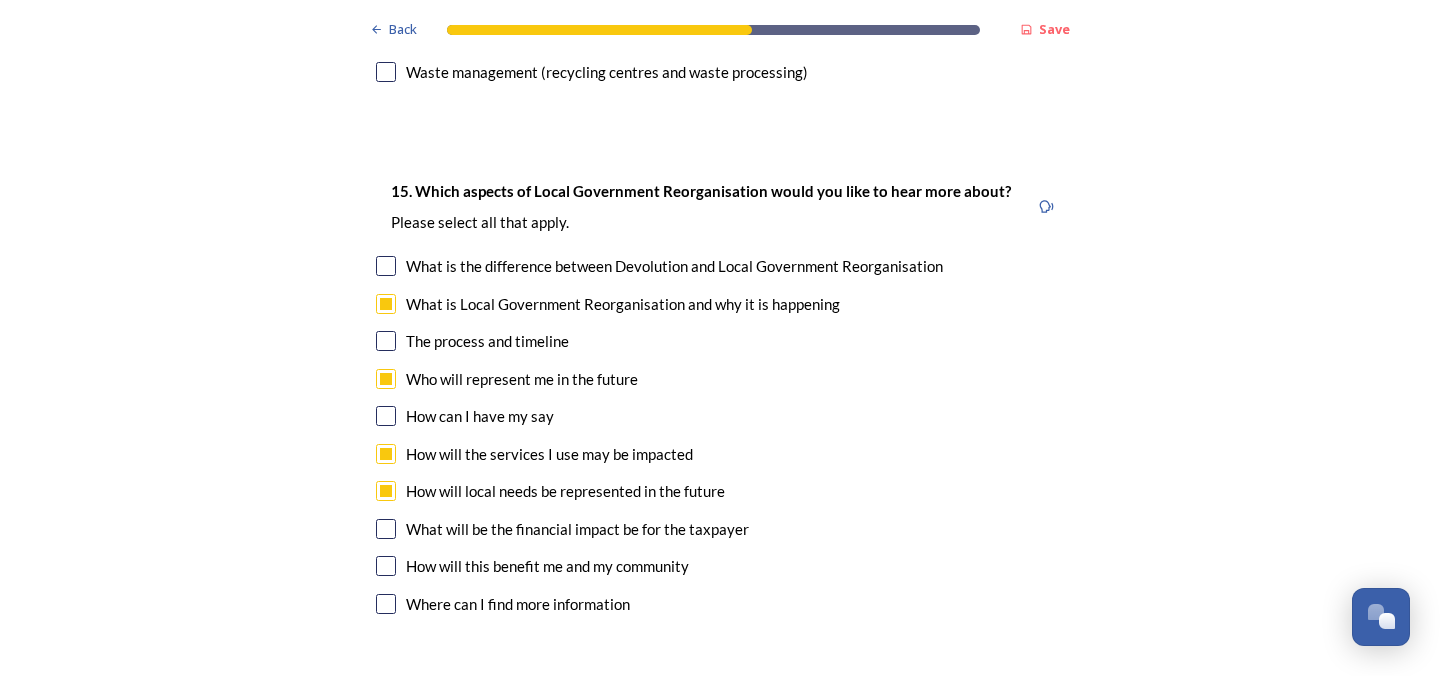 click at bounding box center [386, 529] 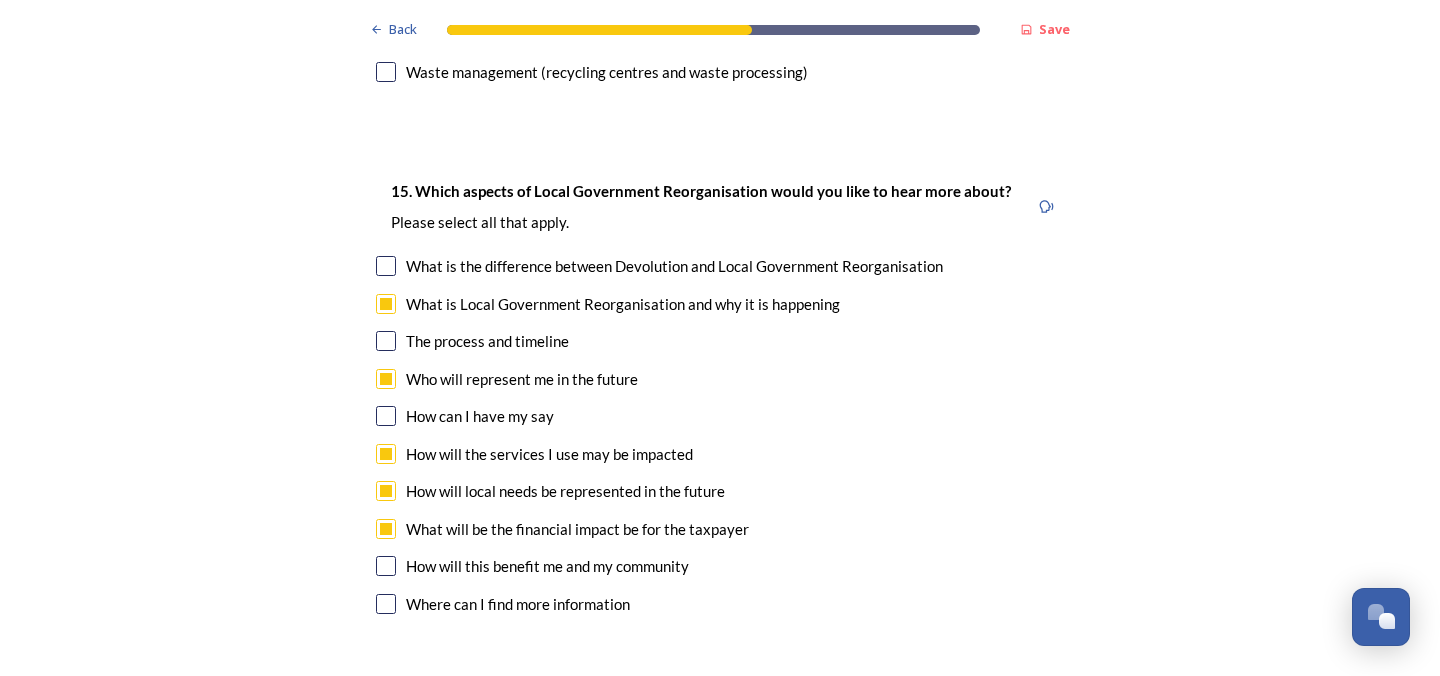 click at bounding box center [386, 566] 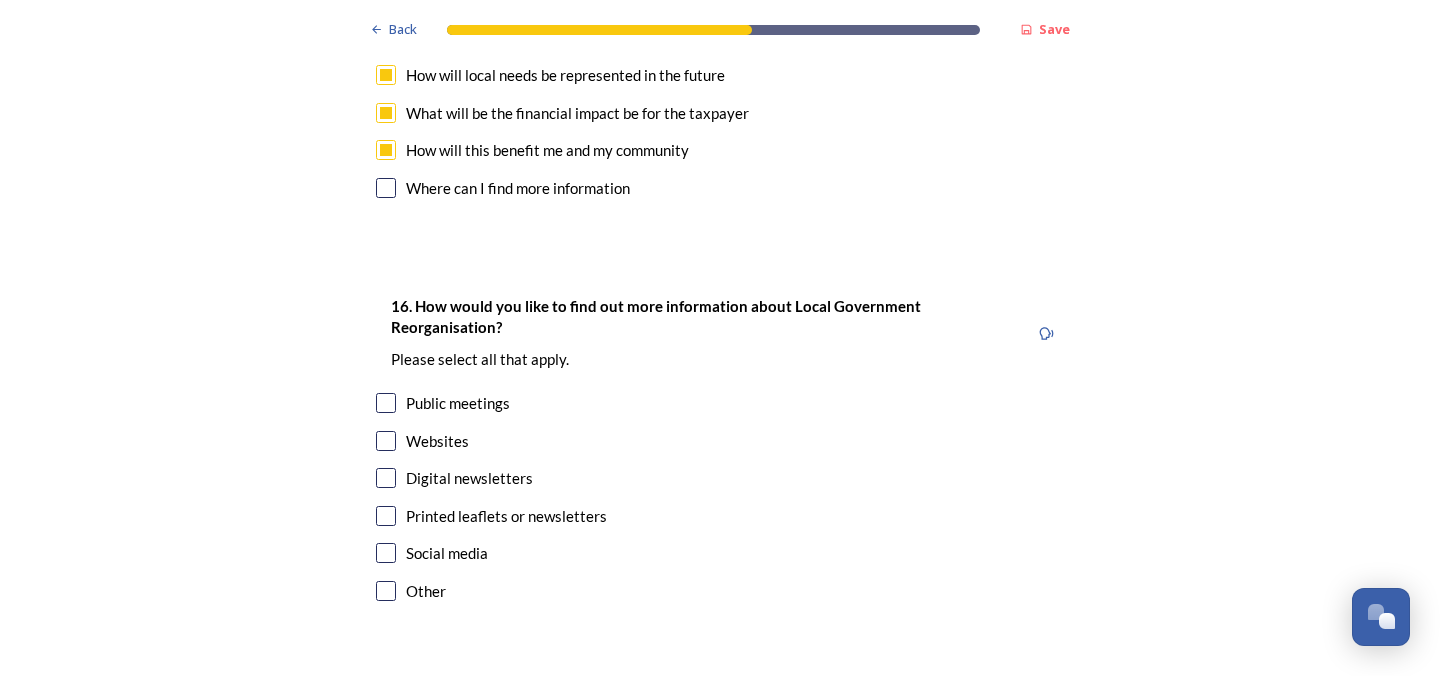 scroll, scrollTop: 6144, scrollLeft: 0, axis: vertical 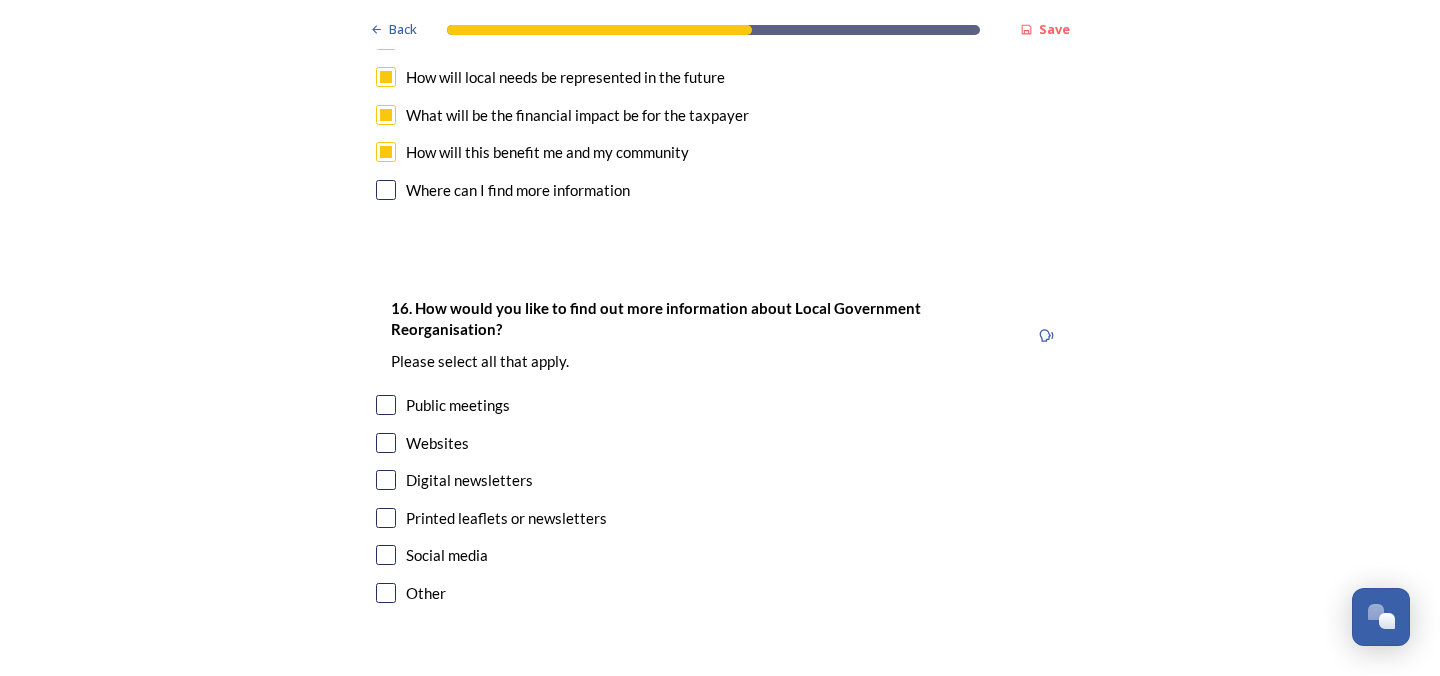 click at bounding box center [386, 405] 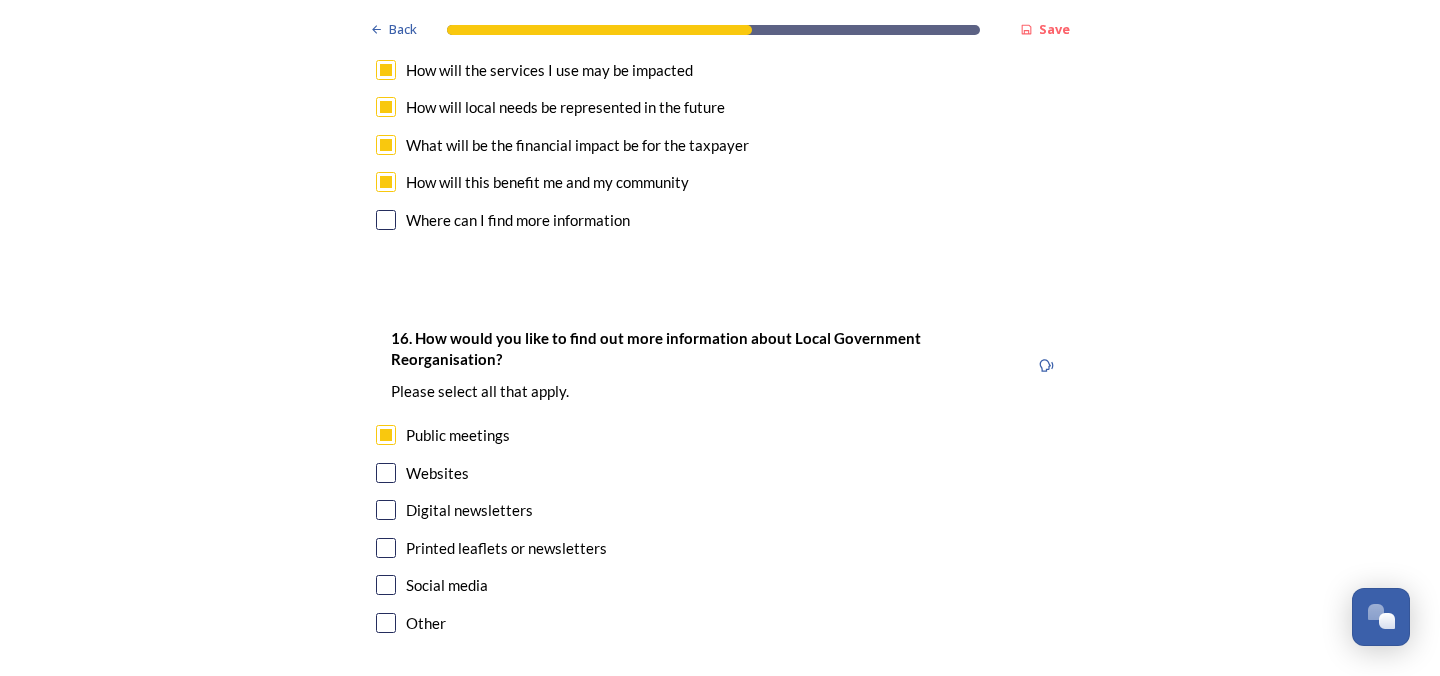scroll, scrollTop: 6127, scrollLeft: 0, axis: vertical 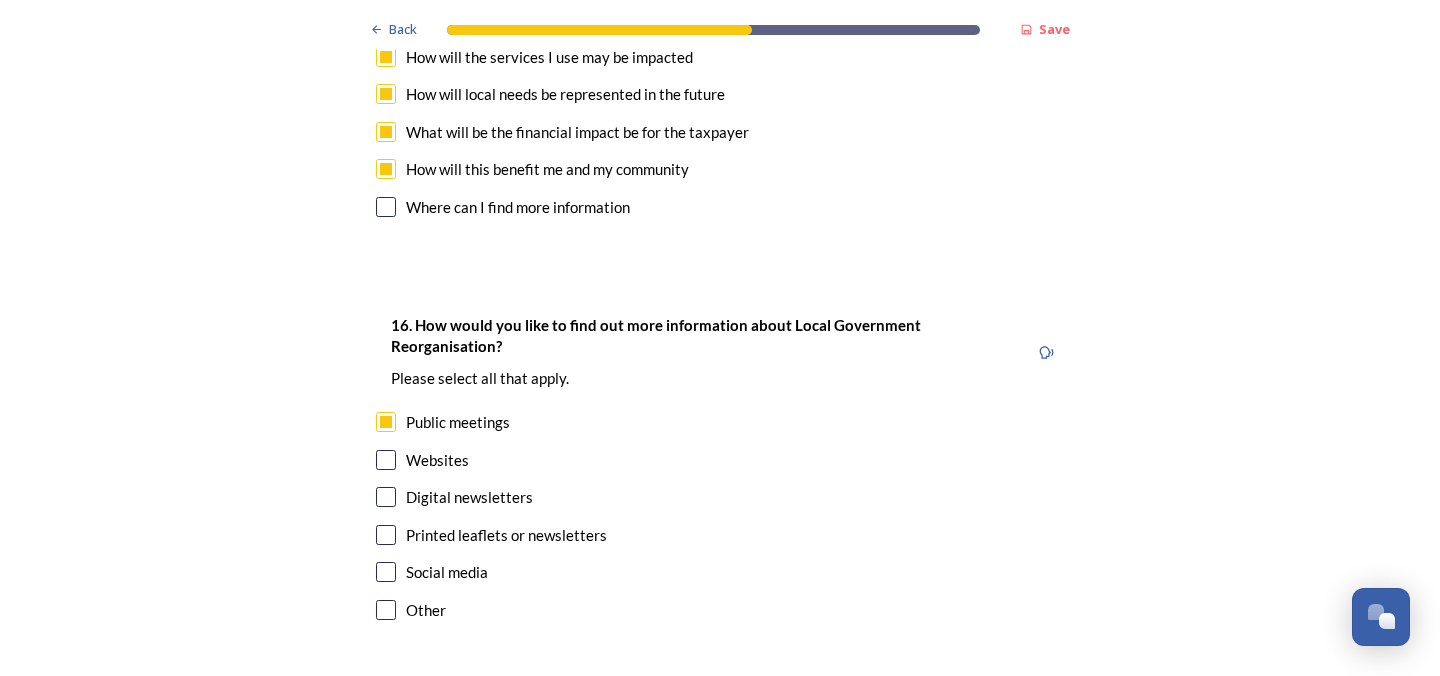 click at bounding box center (386, 460) 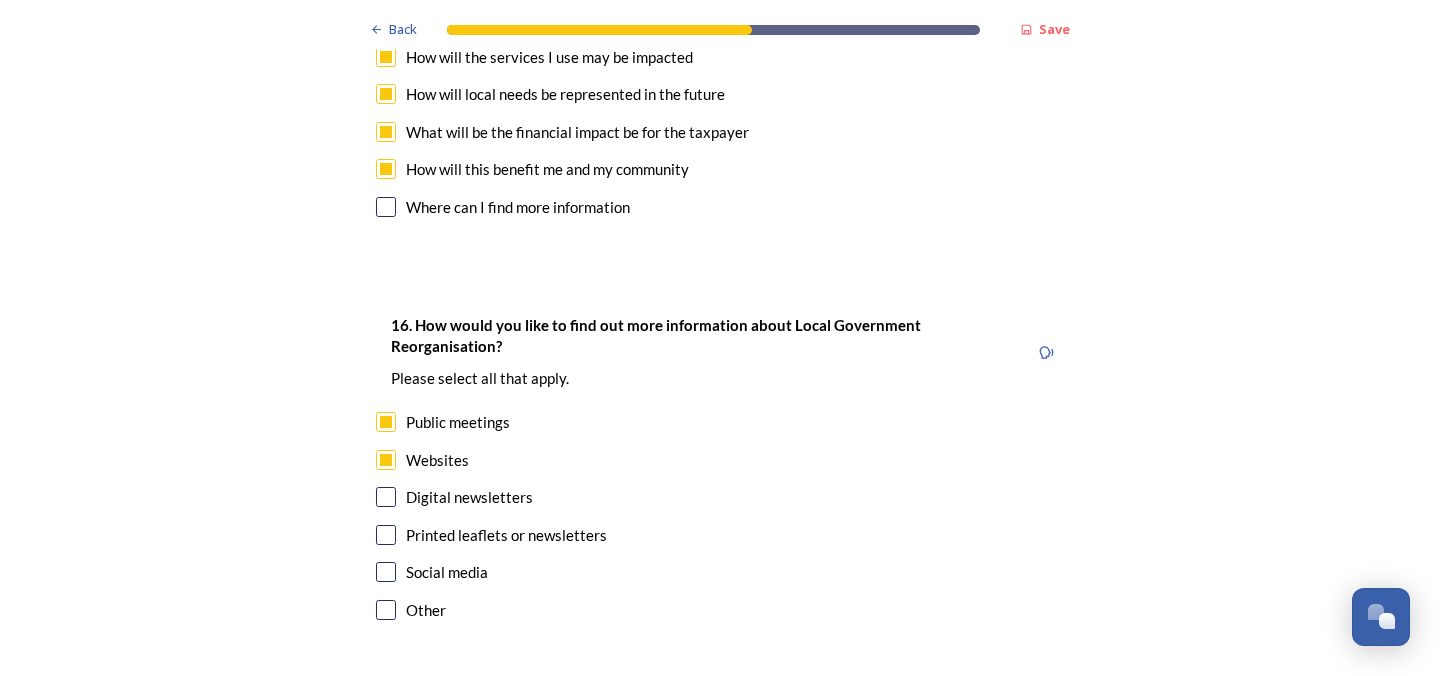 click at bounding box center (386, 497) 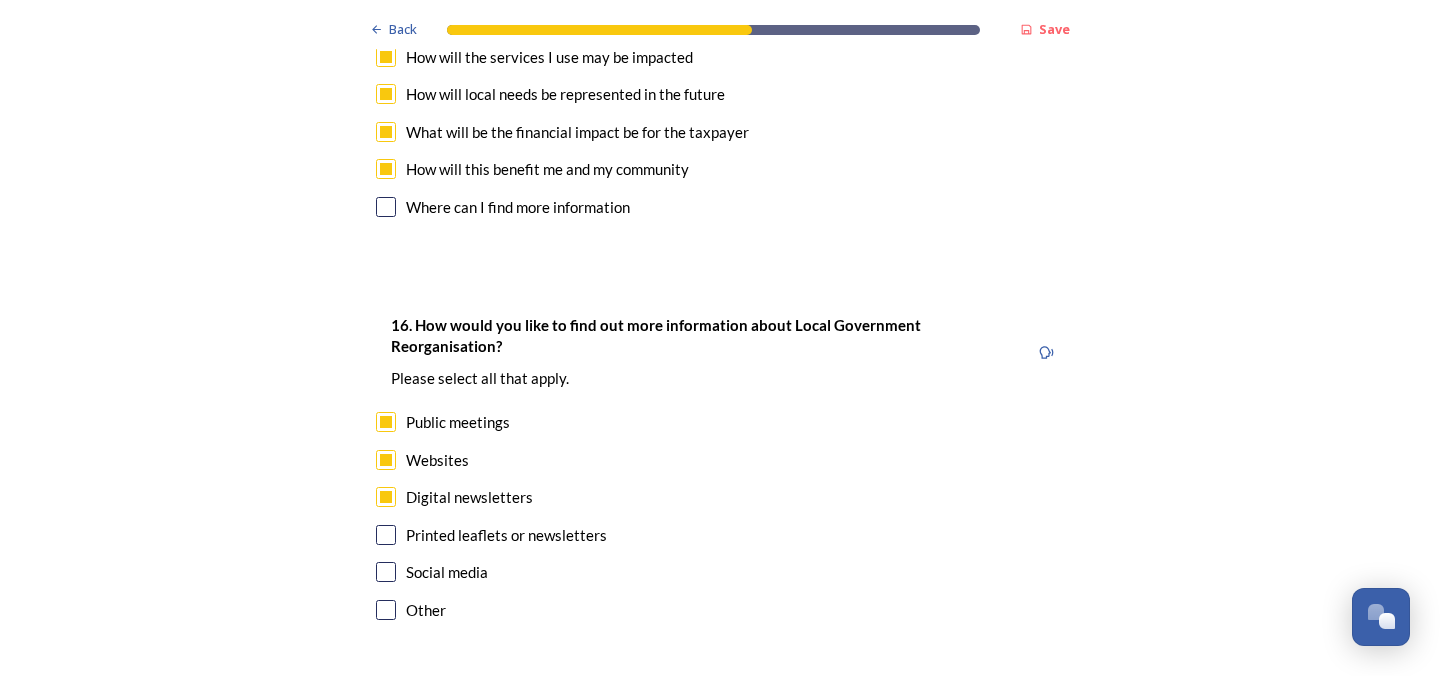 click on "Continue" at bounding box center [706, 720] 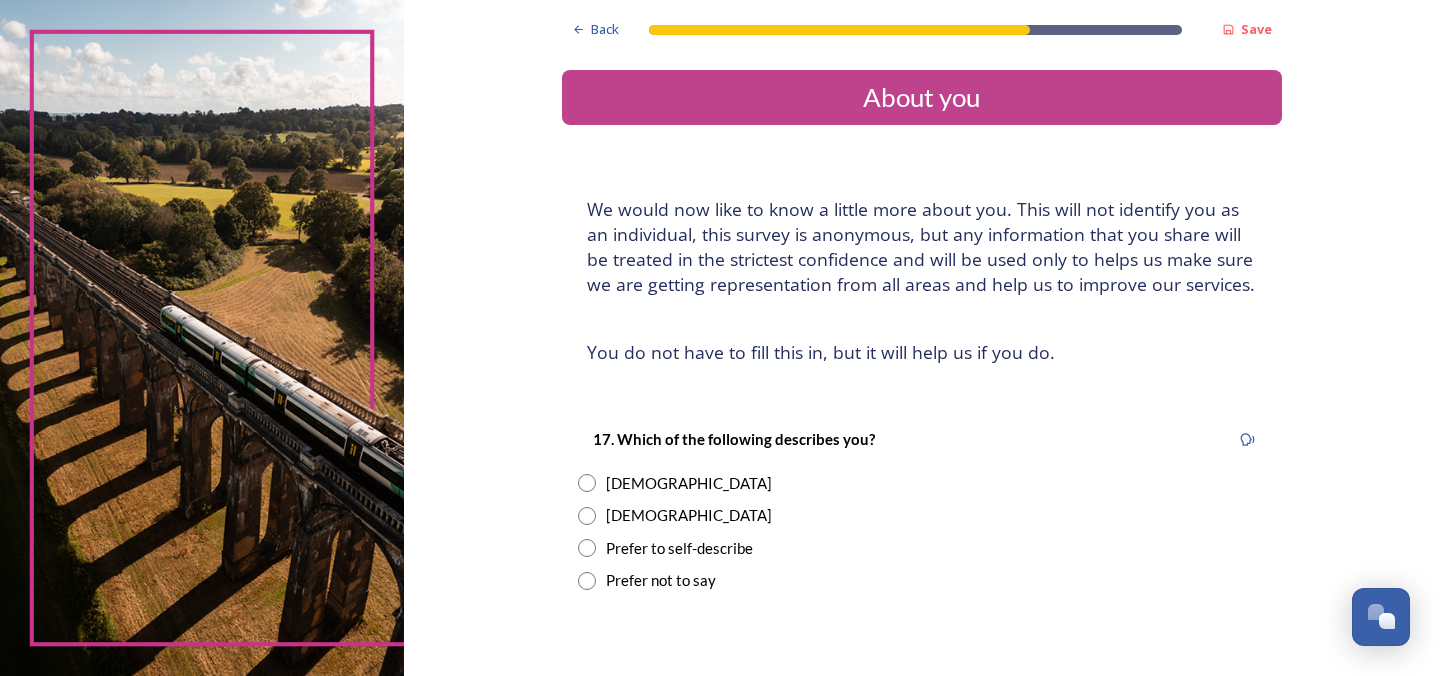 click at bounding box center (587, 483) 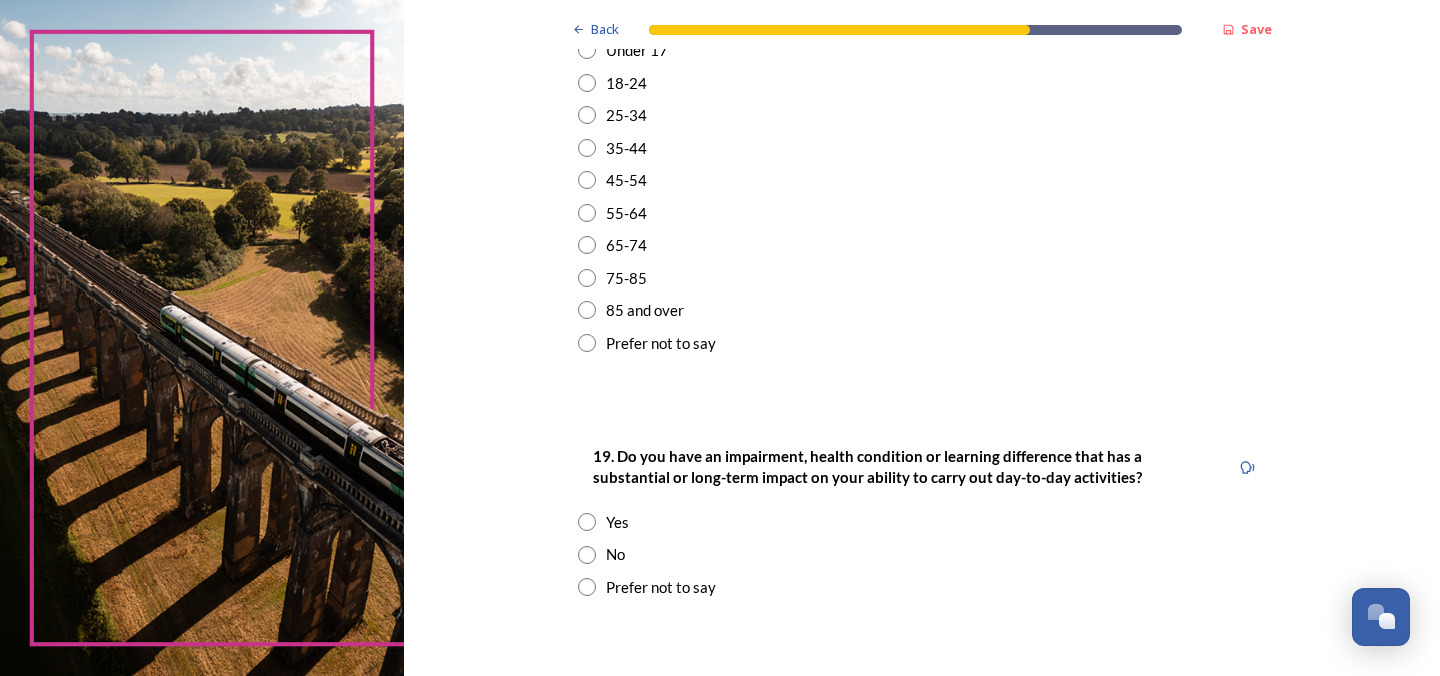 scroll, scrollTop: 709, scrollLeft: 0, axis: vertical 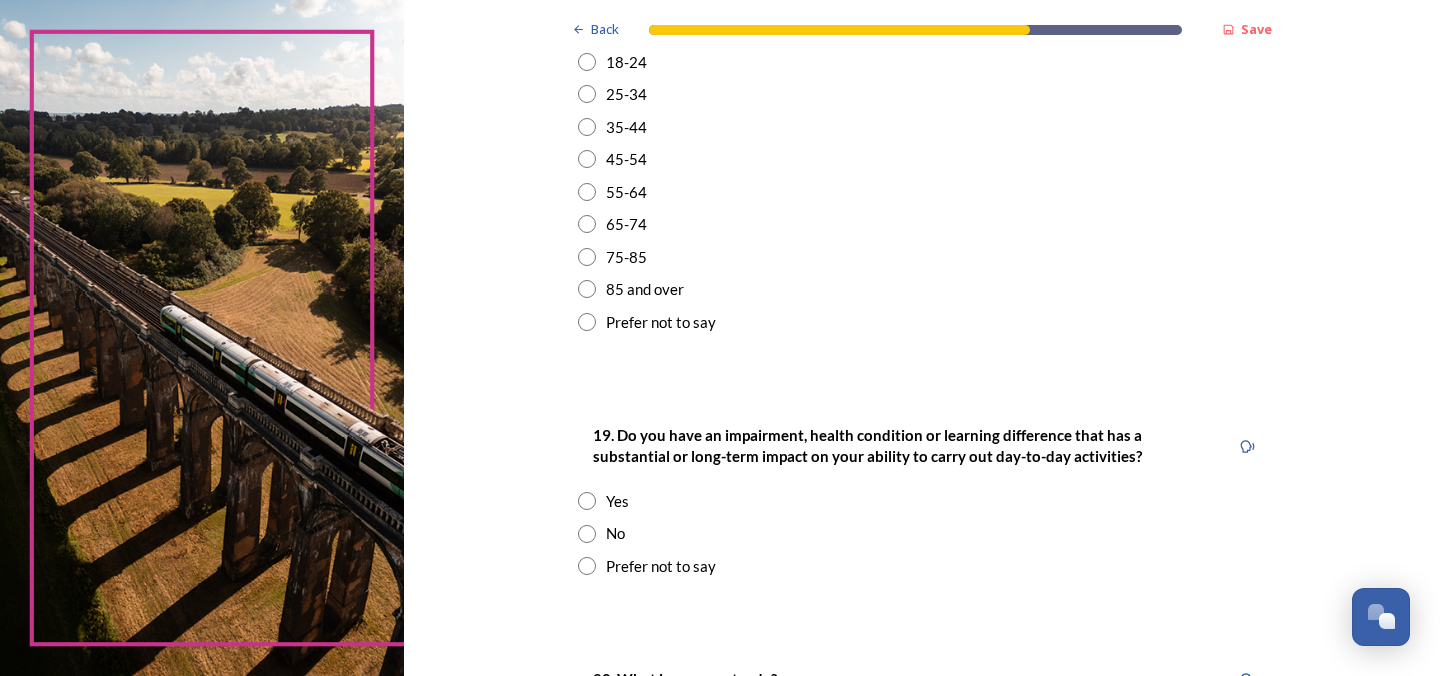 click at bounding box center (587, 224) 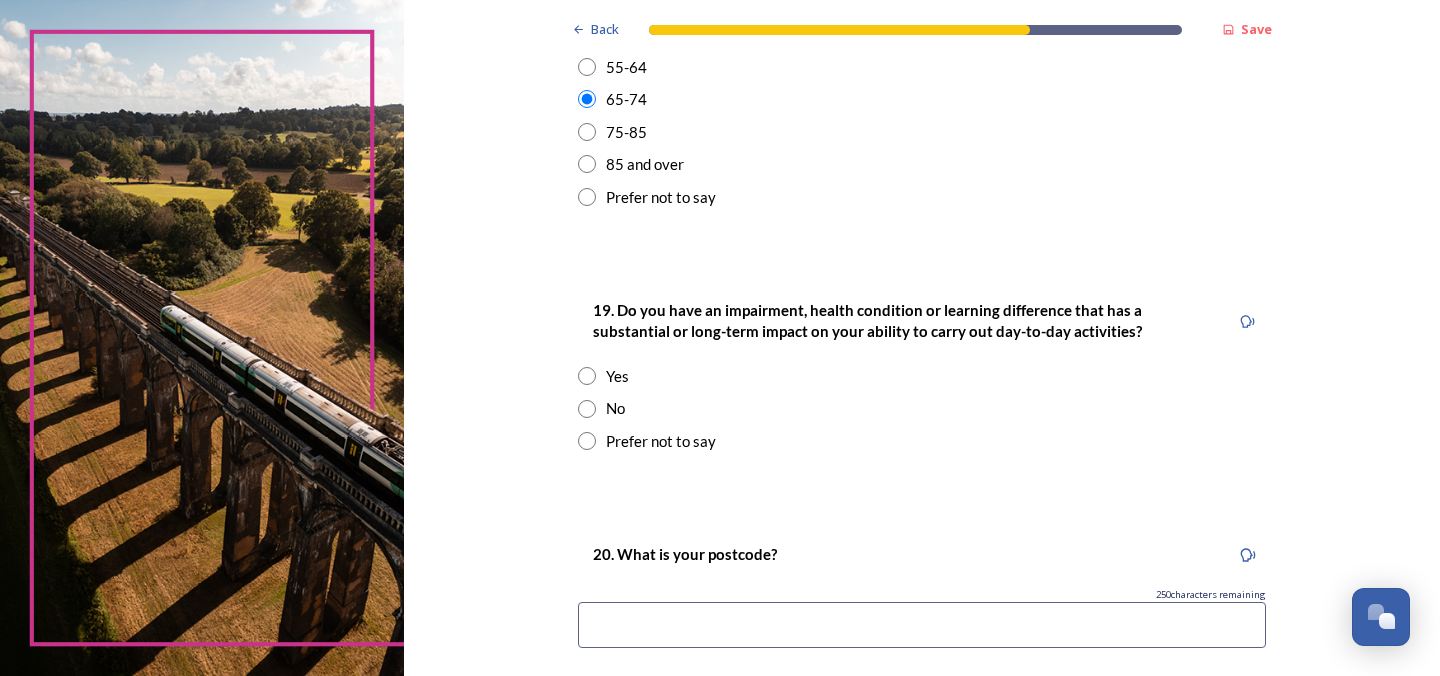 scroll, scrollTop: 830, scrollLeft: 0, axis: vertical 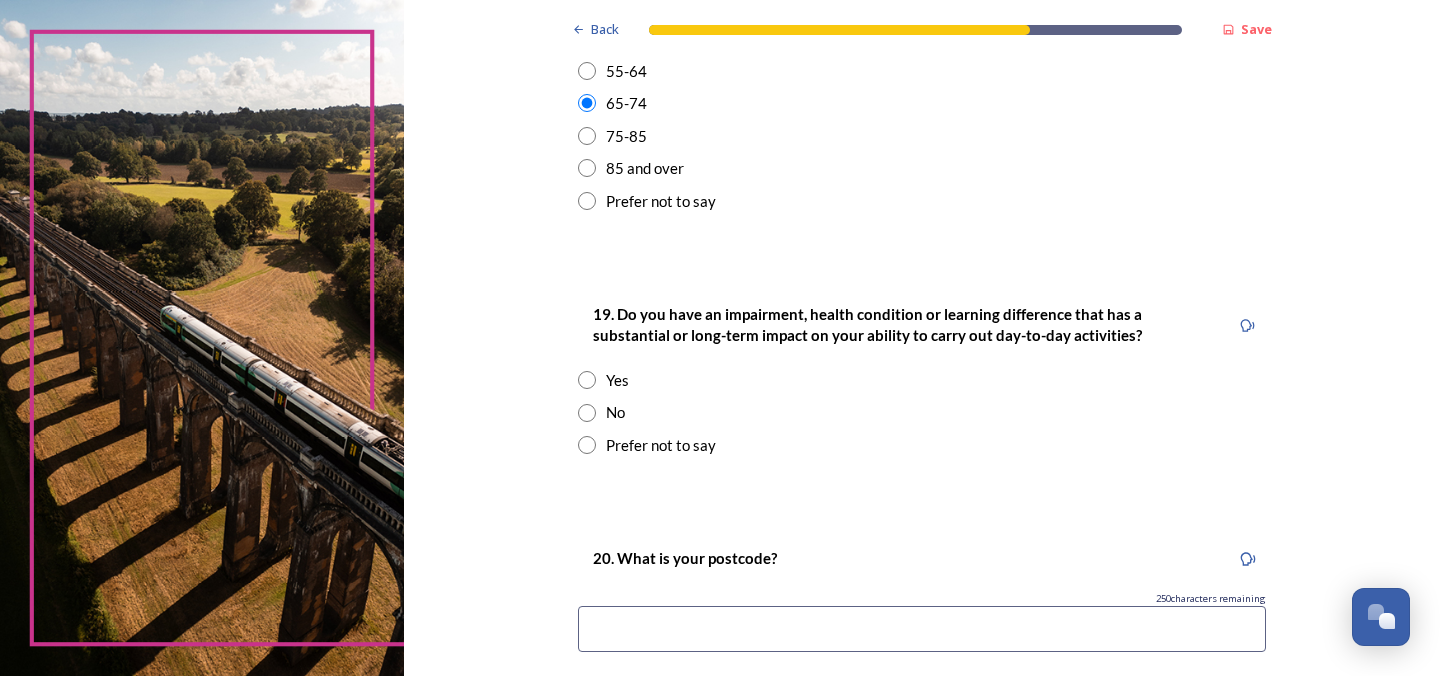 click at bounding box center (587, 413) 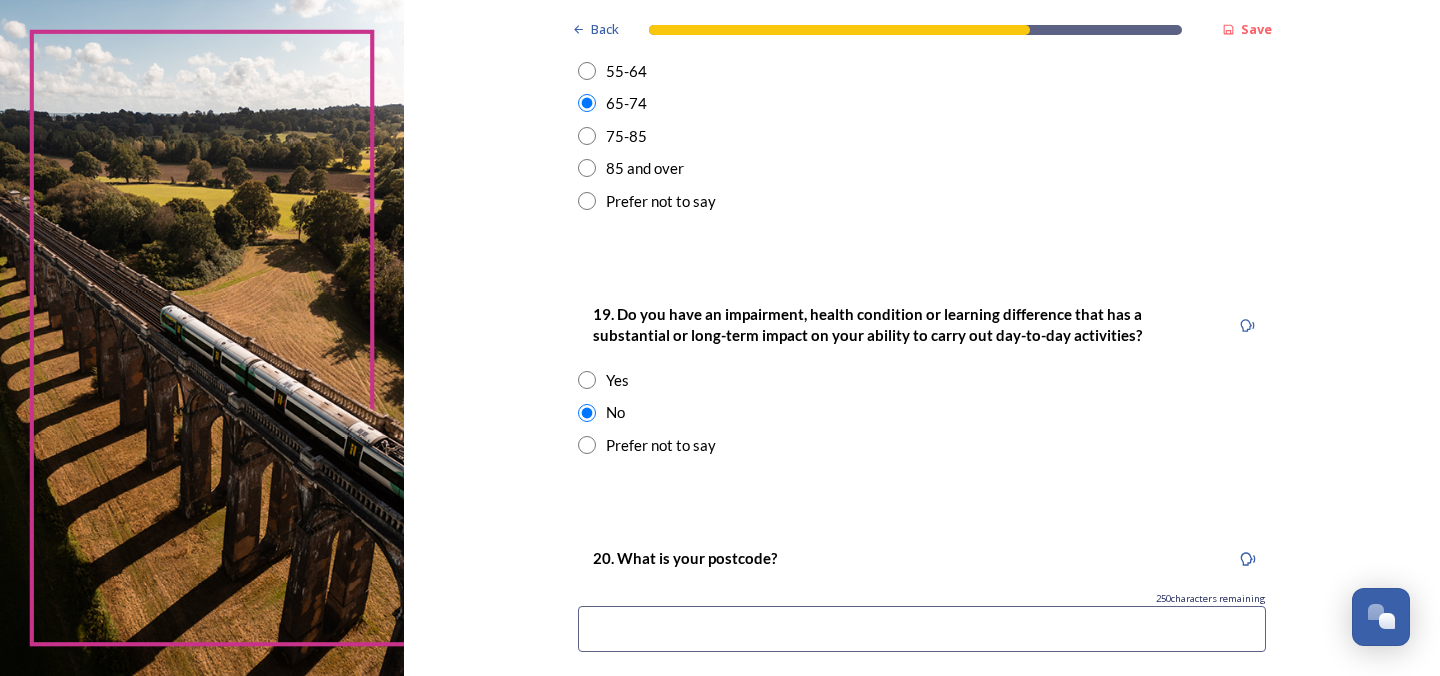 click at bounding box center [922, 629] 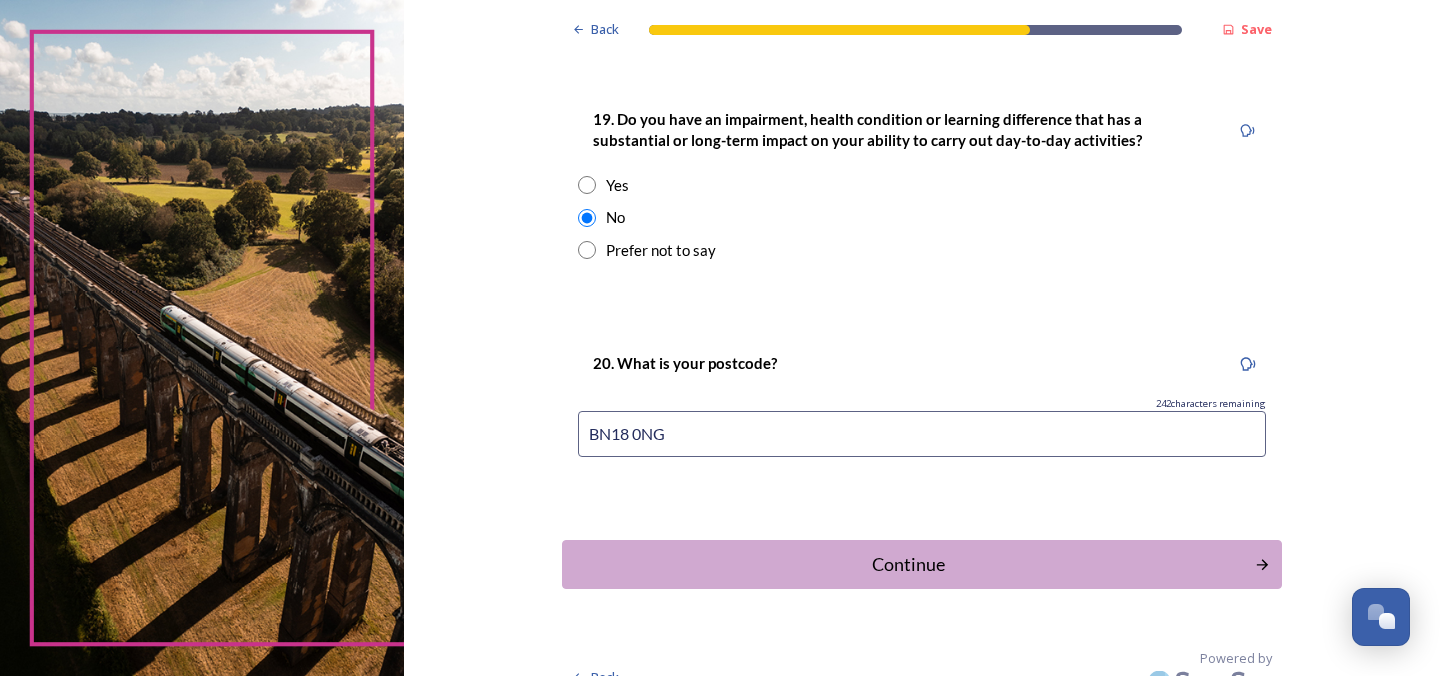 scroll, scrollTop: 1052, scrollLeft: 0, axis: vertical 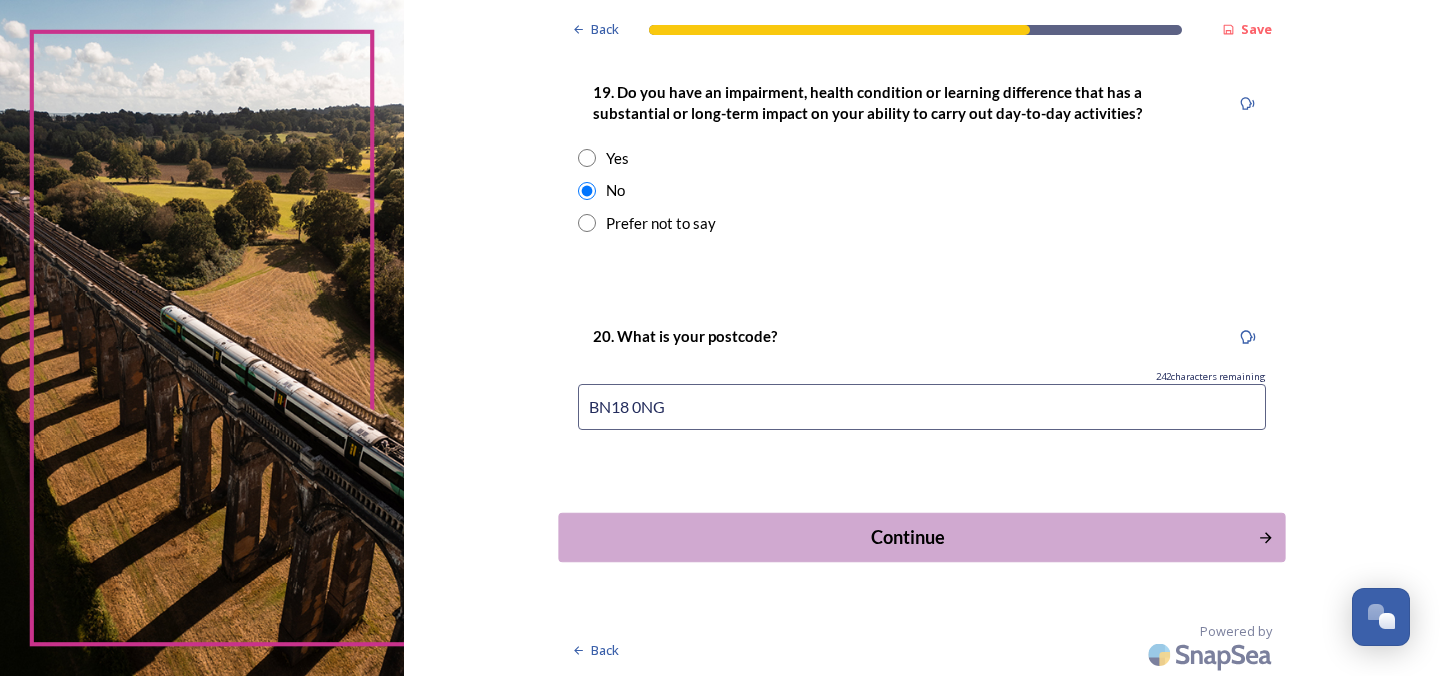 type on "BN18 0NG" 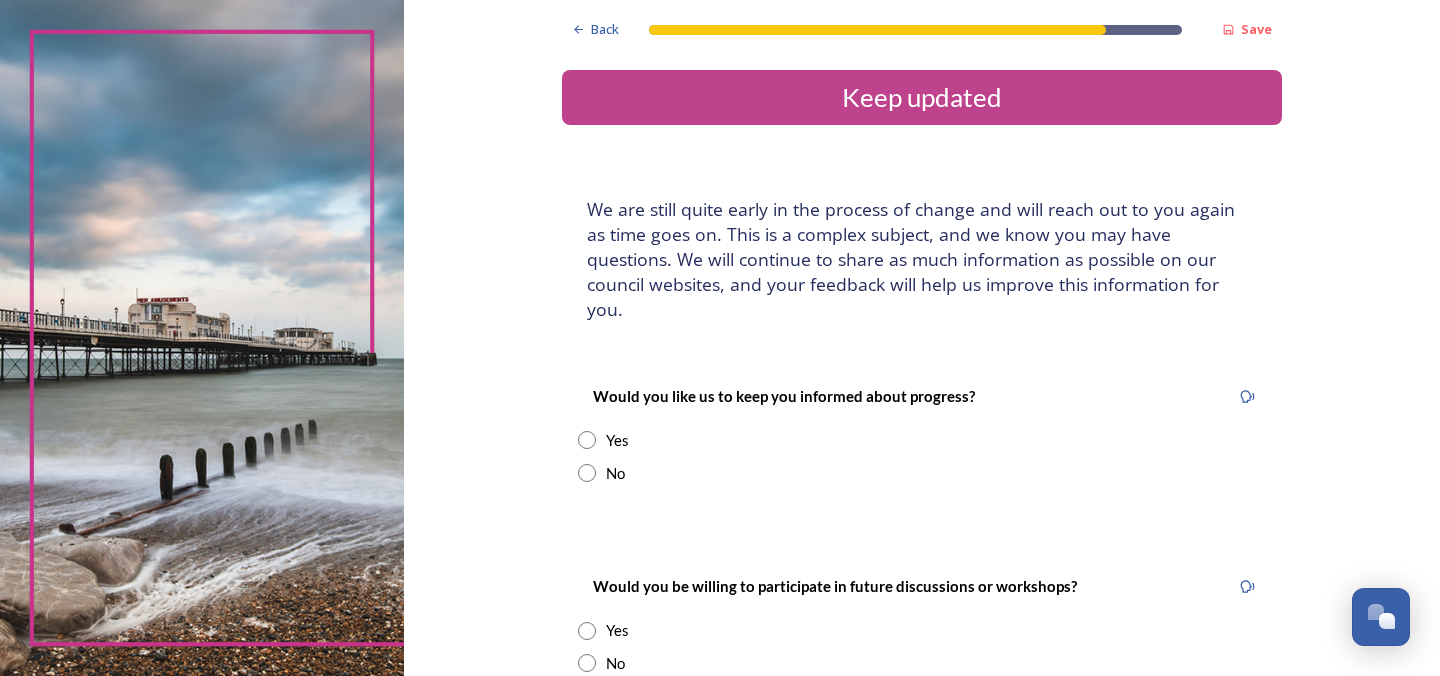 click at bounding box center [587, 440] 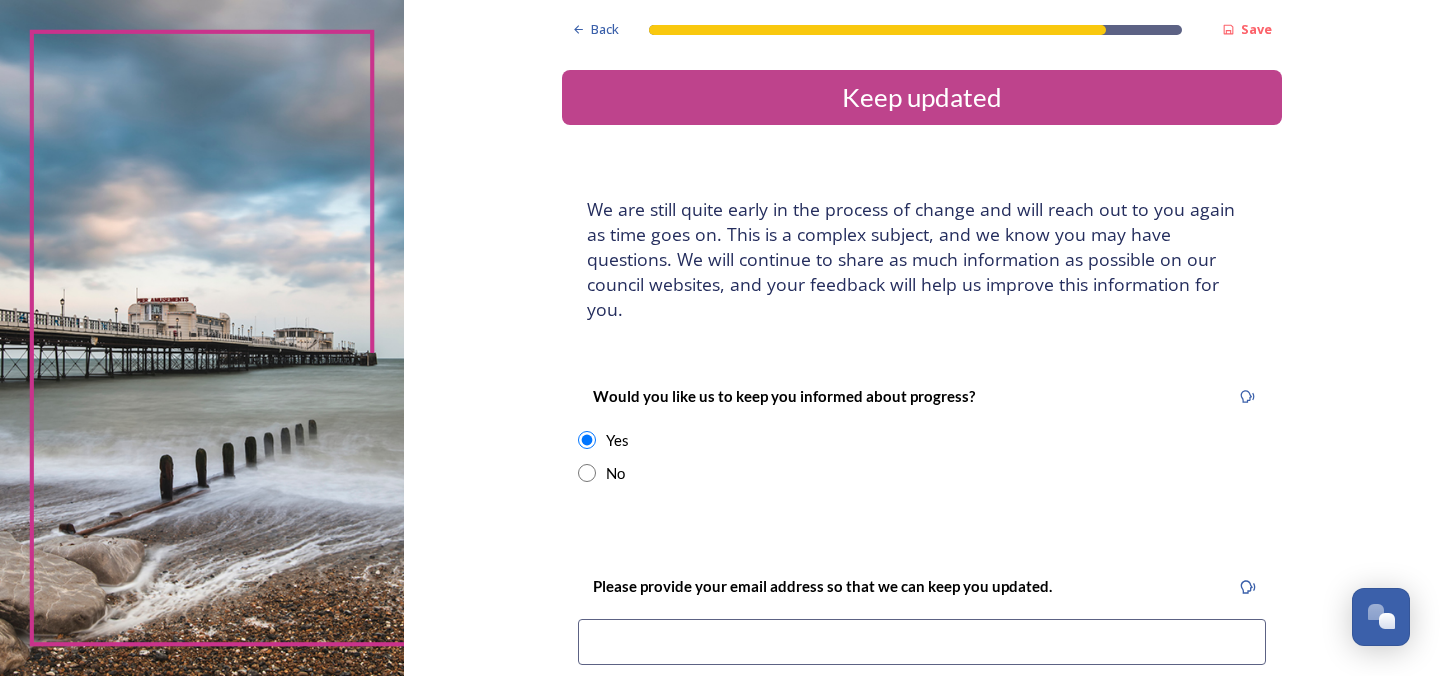 click at bounding box center [922, 642] 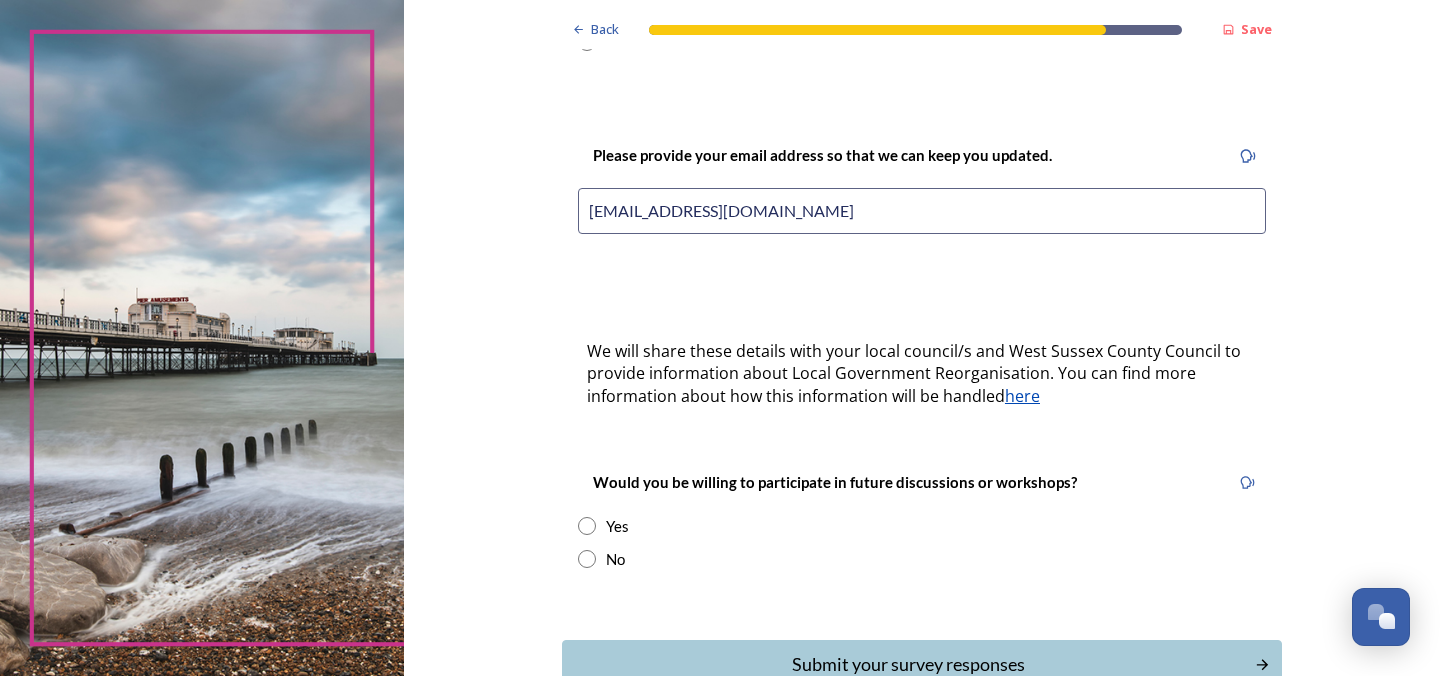 scroll, scrollTop: 447, scrollLeft: 0, axis: vertical 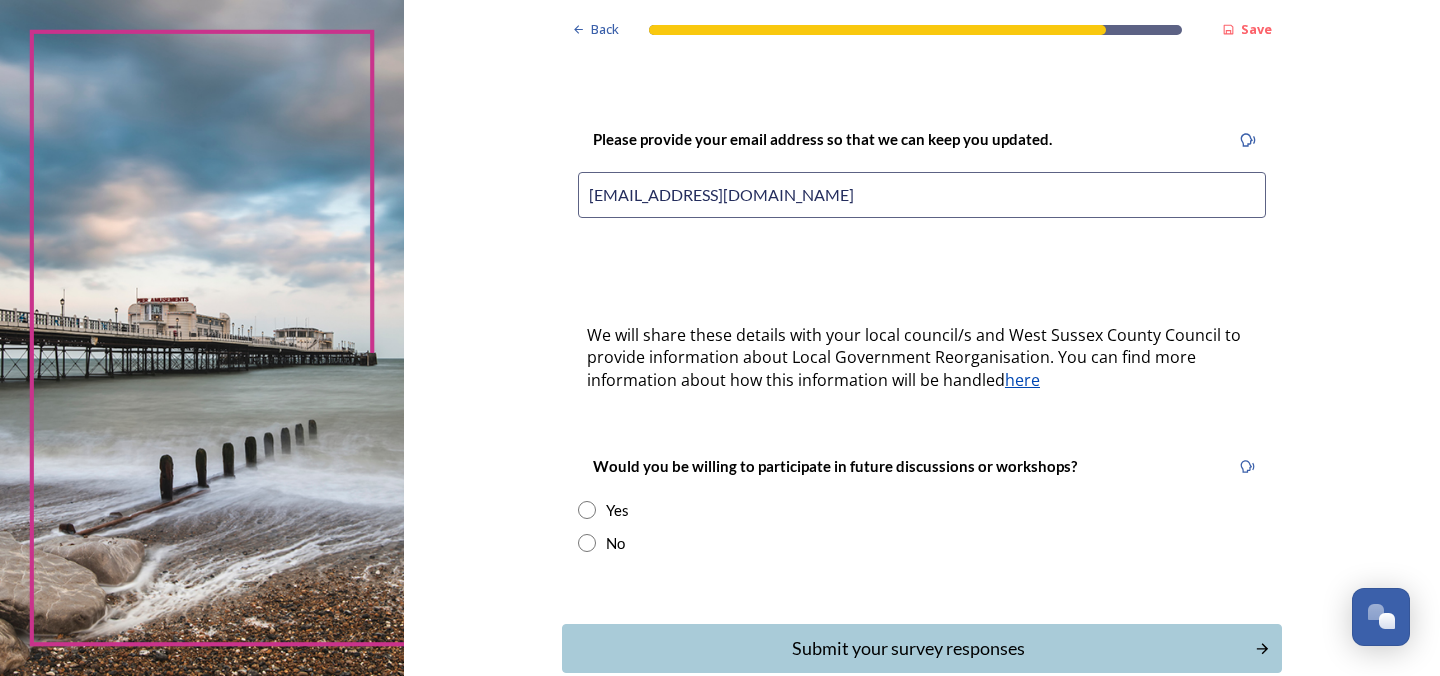 click at bounding box center [587, 510] 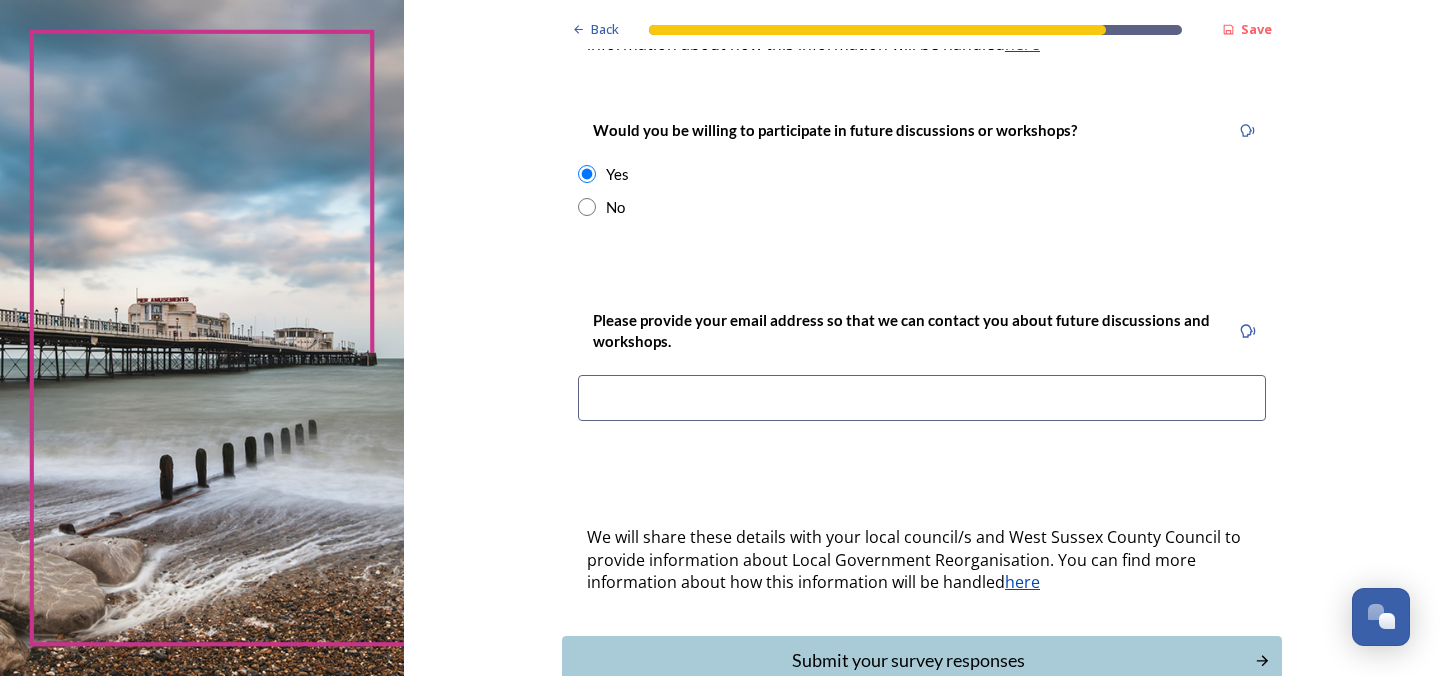 scroll, scrollTop: 782, scrollLeft: 0, axis: vertical 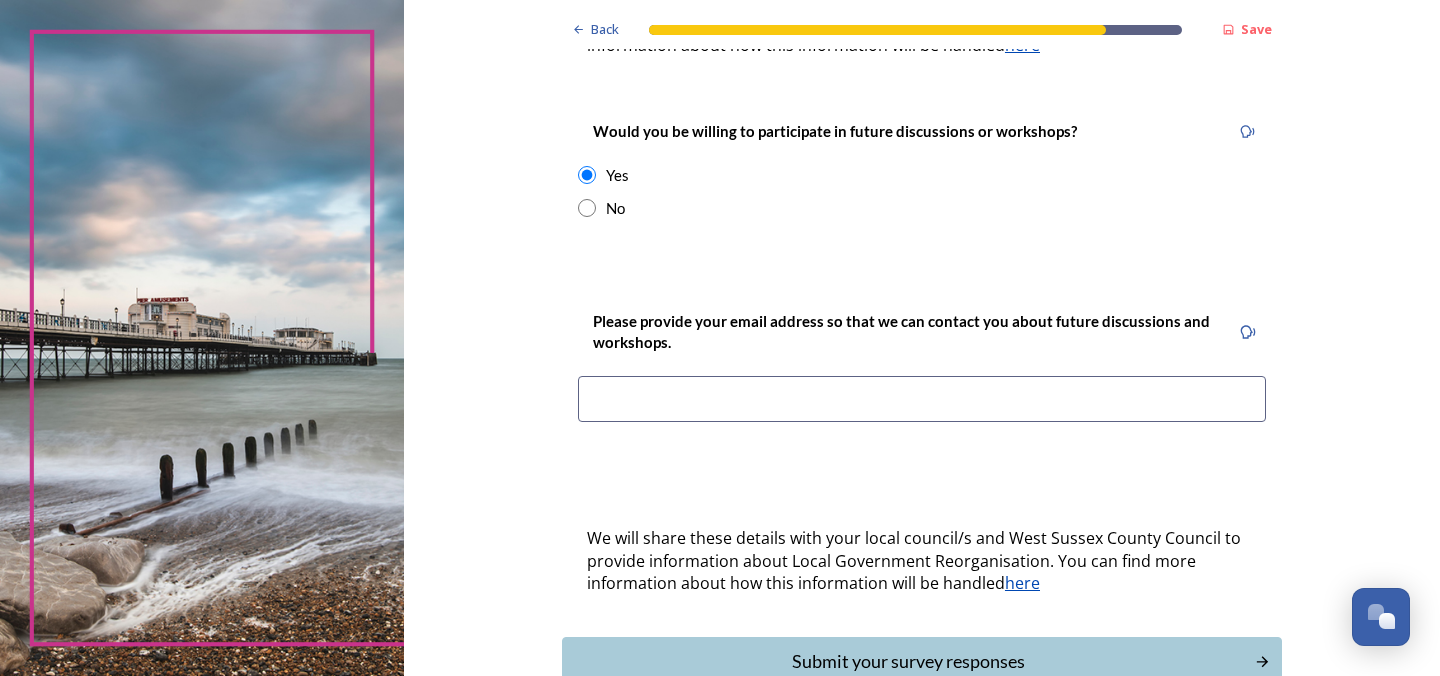 click at bounding box center [587, 208] 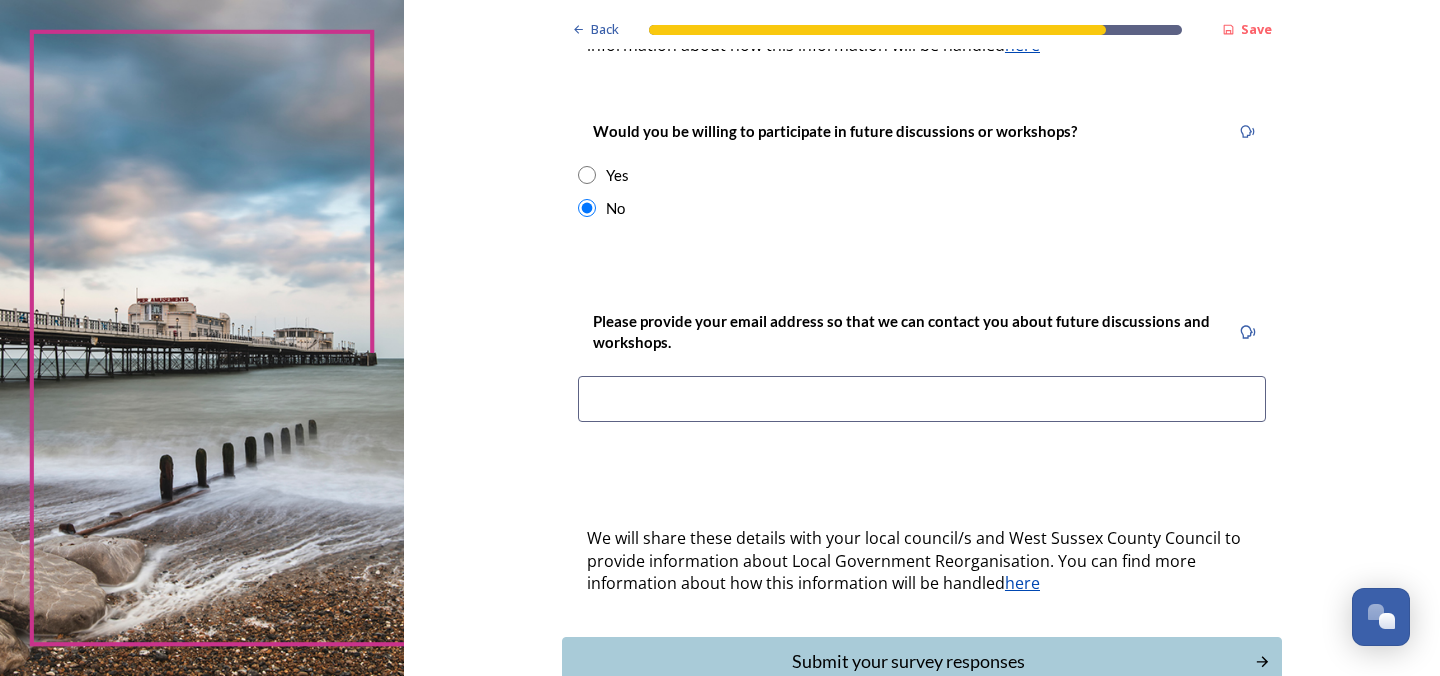 scroll, scrollTop: 533, scrollLeft: 0, axis: vertical 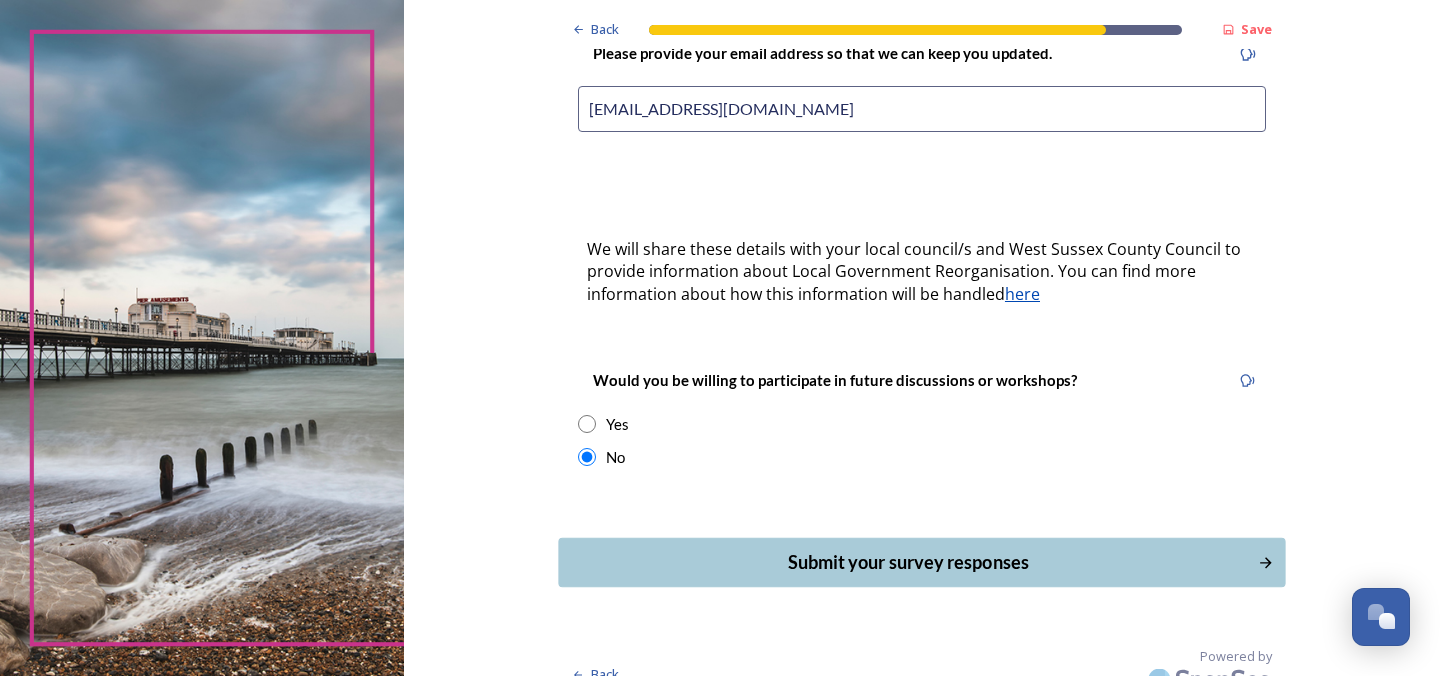 click on "Submit your survey responses" at bounding box center [907, 562] 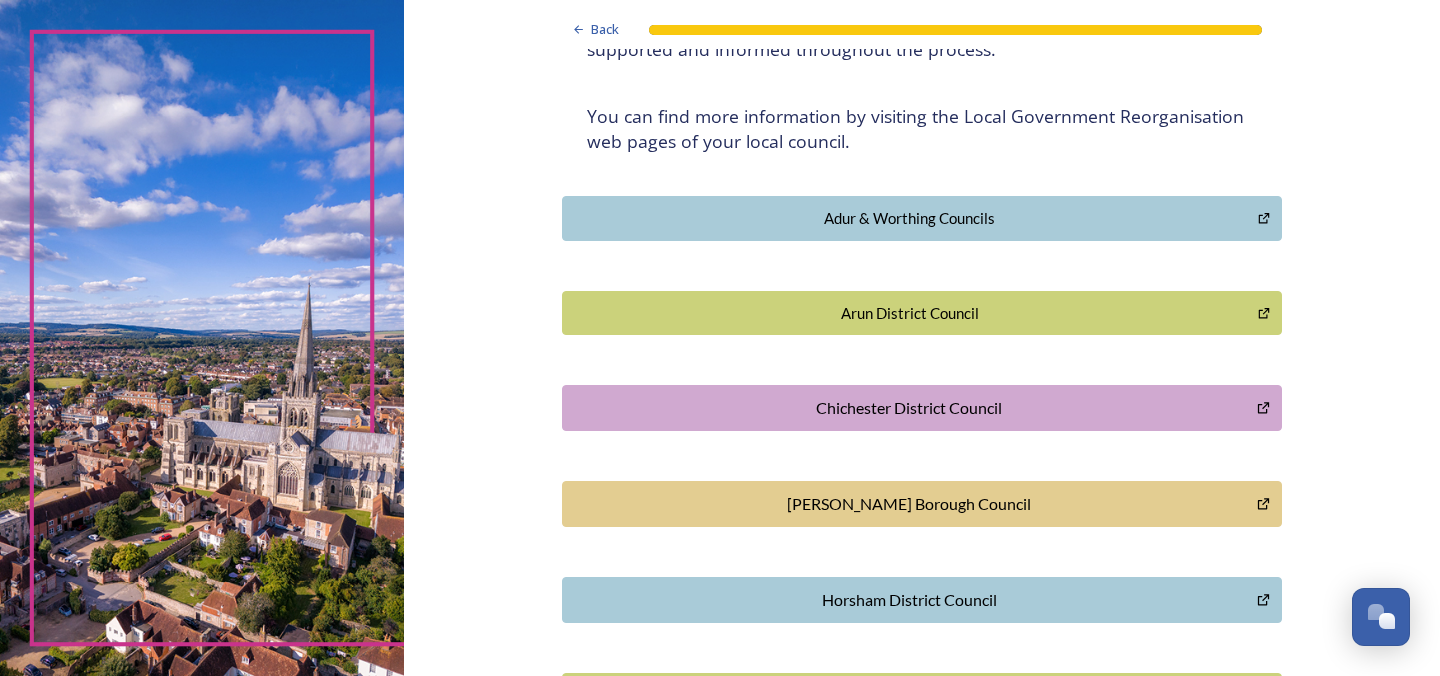 scroll, scrollTop: 367, scrollLeft: 0, axis: vertical 